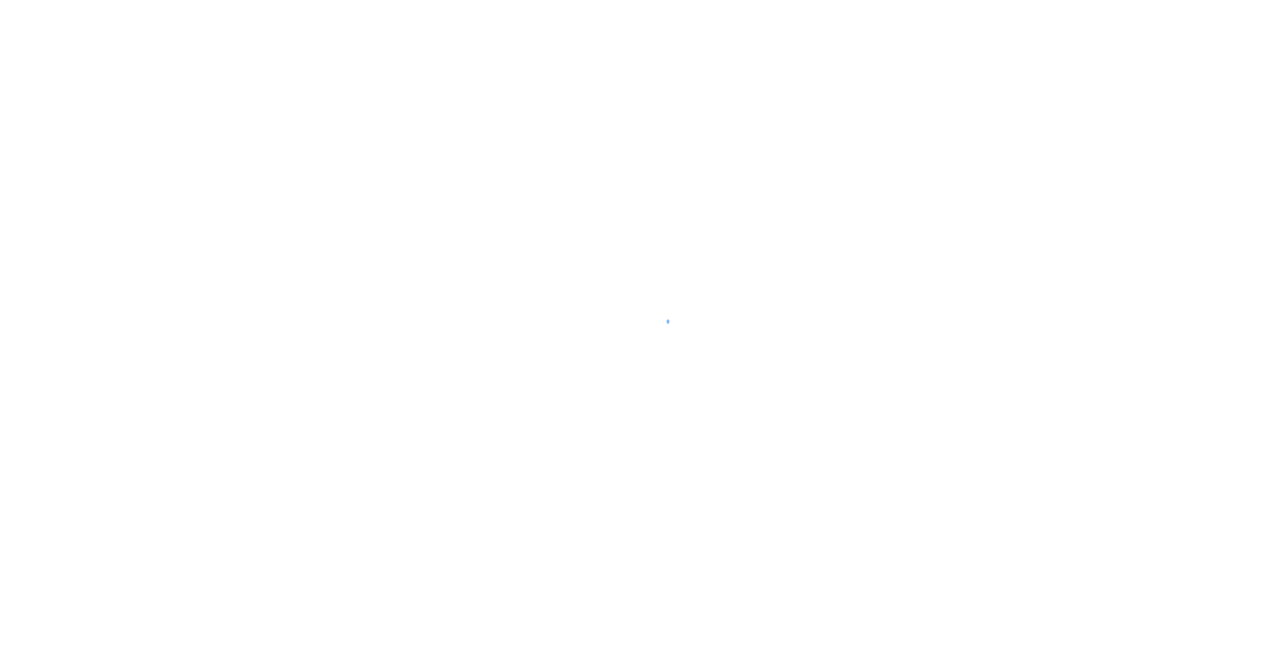 scroll, scrollTop: 0, scrollLeft: 0, axis: both 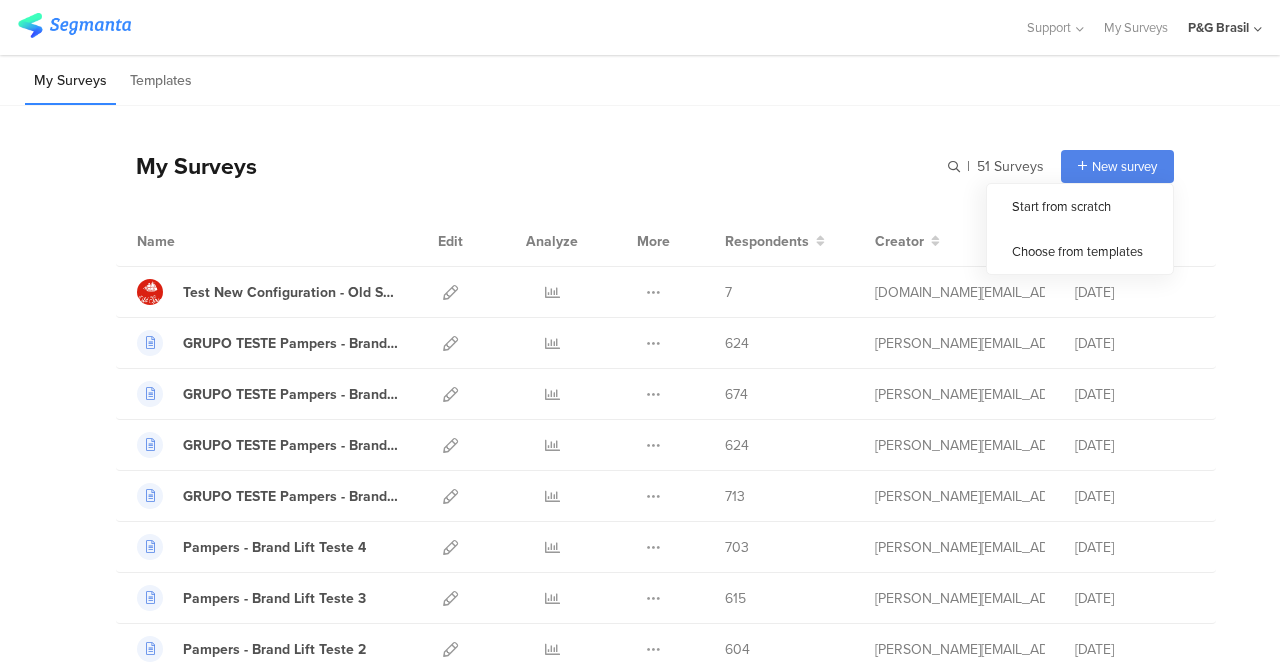 click on "New survey" 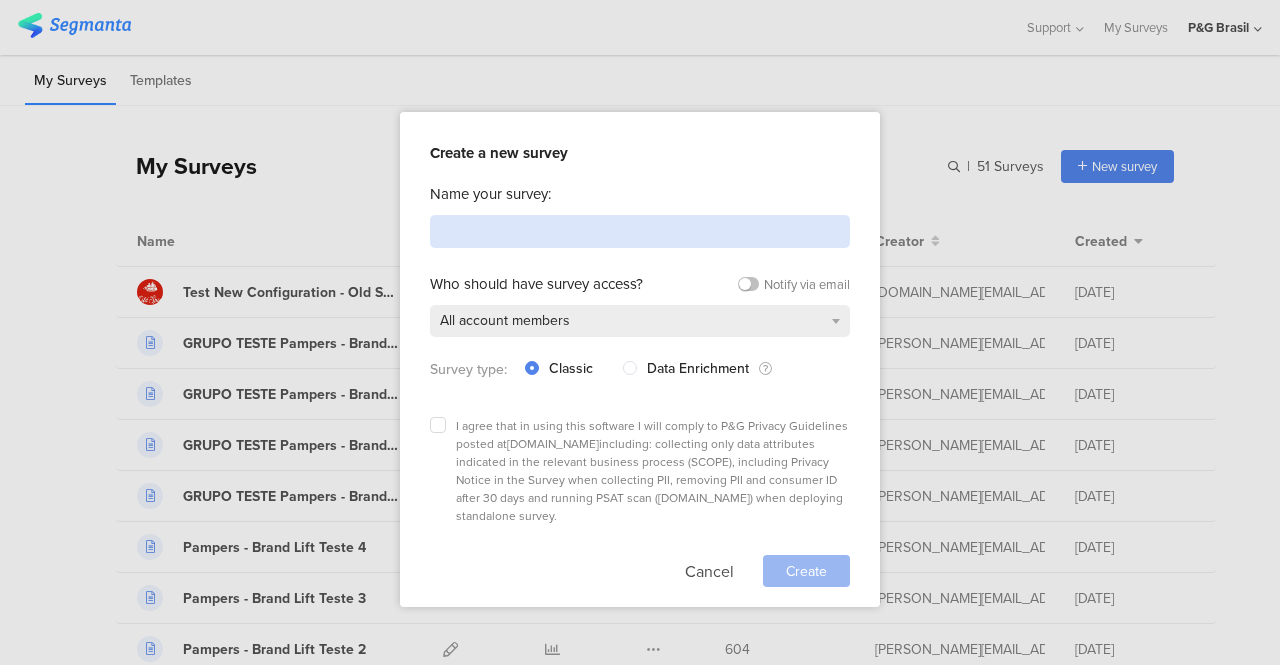 click at bounding box center [640, 231] 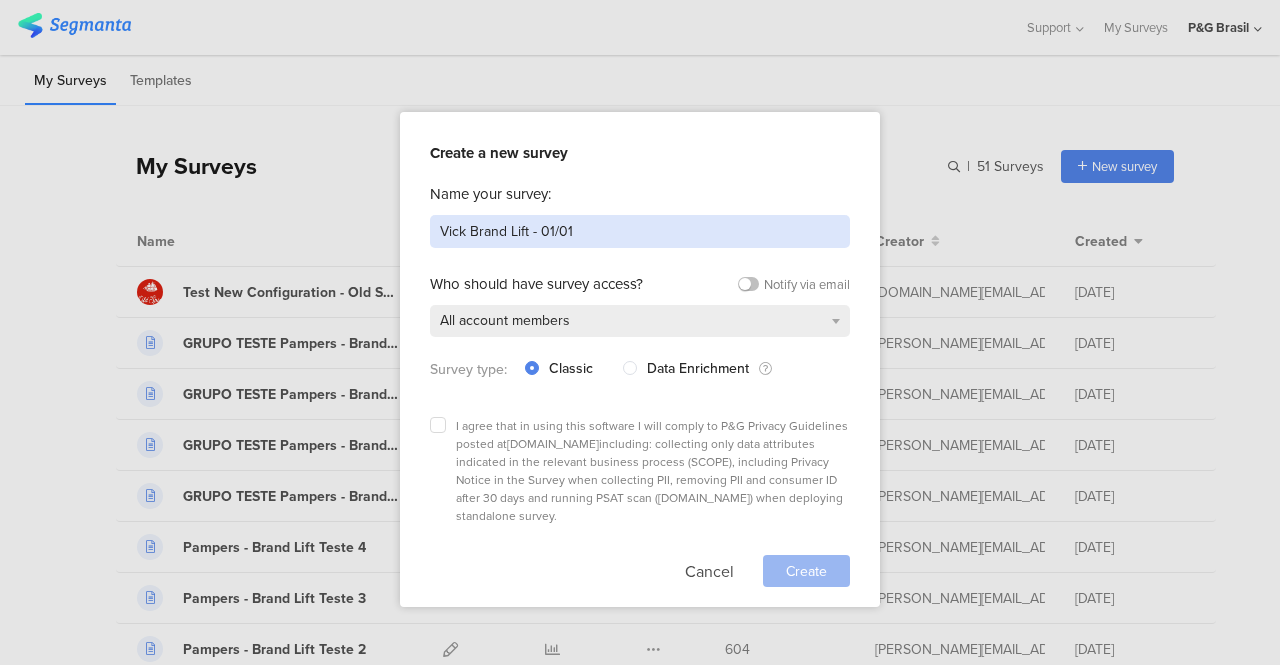 type on "Vick Brand Lift - 01/01" 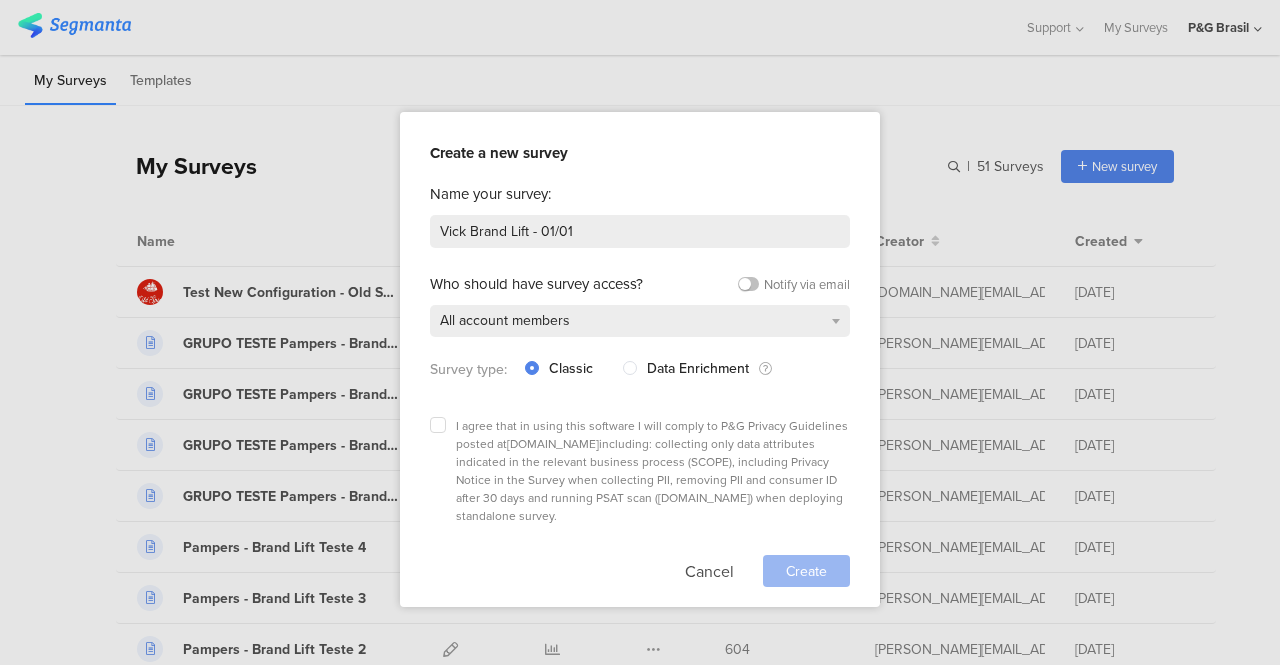 click on "Who should have survey access?
Notify via email" at bounding box center (640, 284) 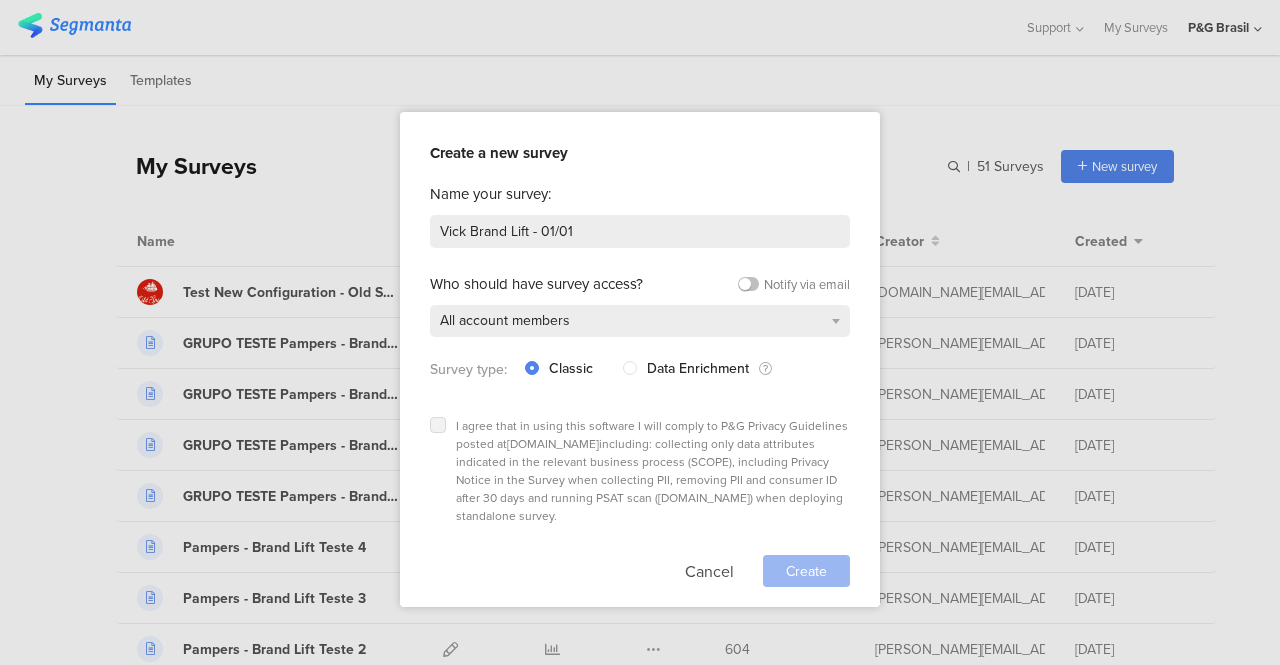click at bounding box center (438, 425) 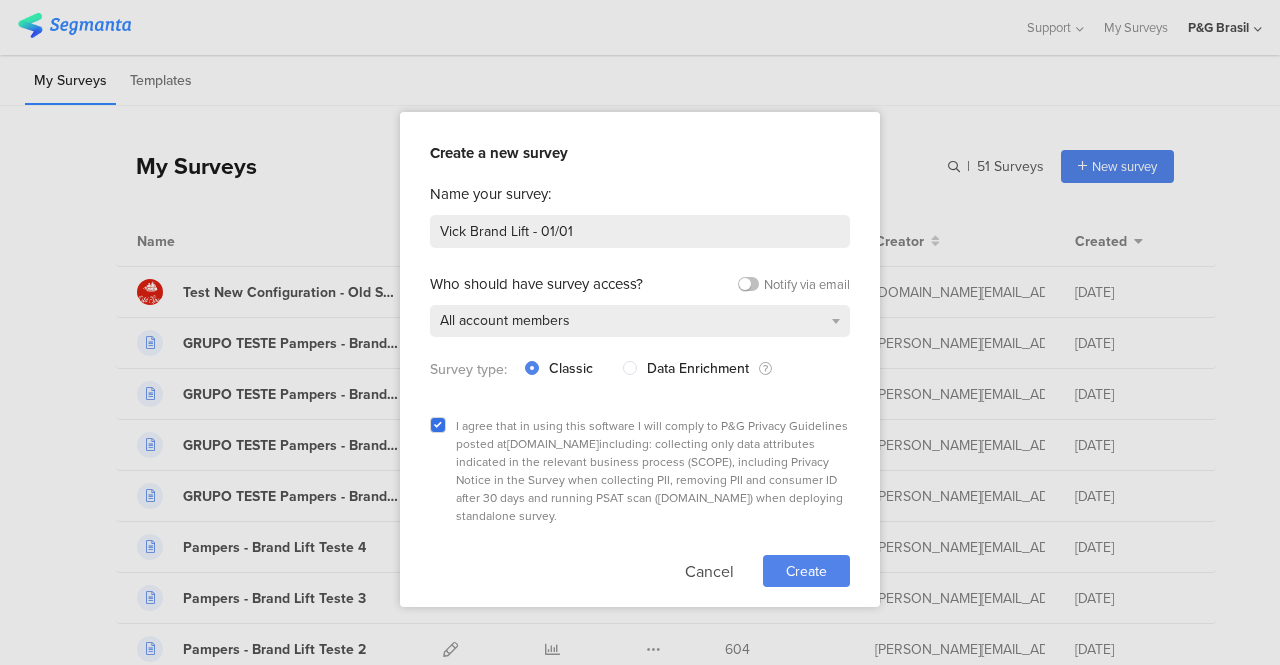 click on "Create" at bounding box center [806, 571] 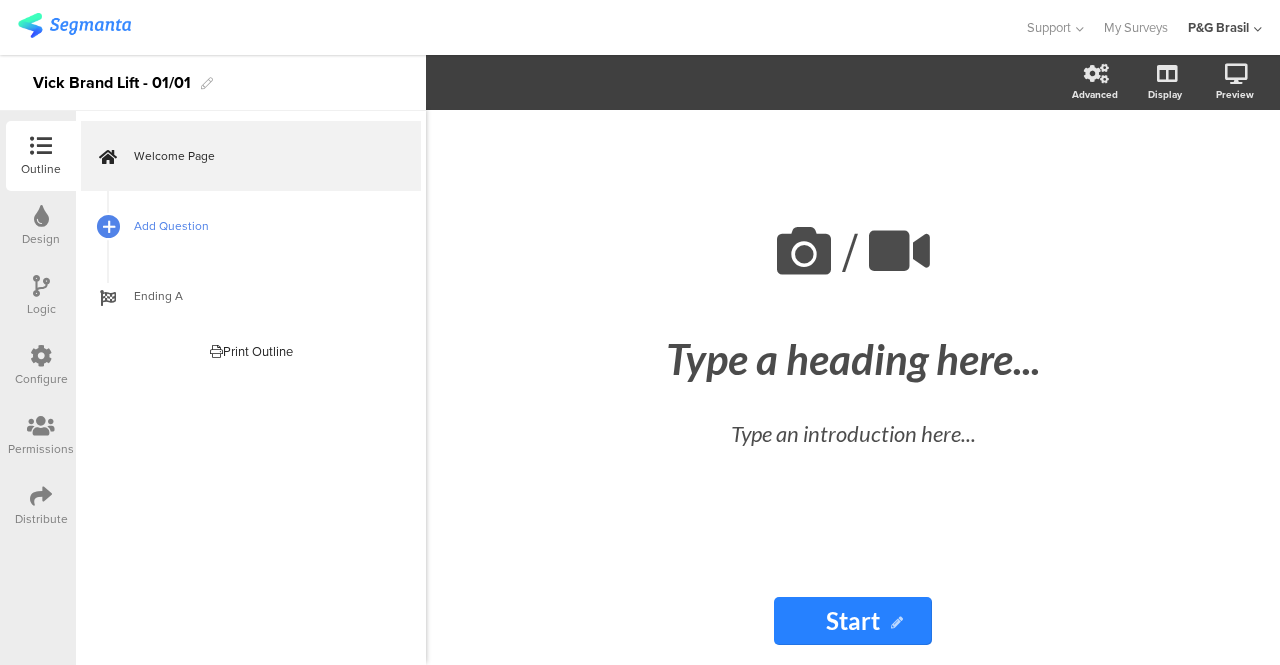 click at bounding box center (108, 226) 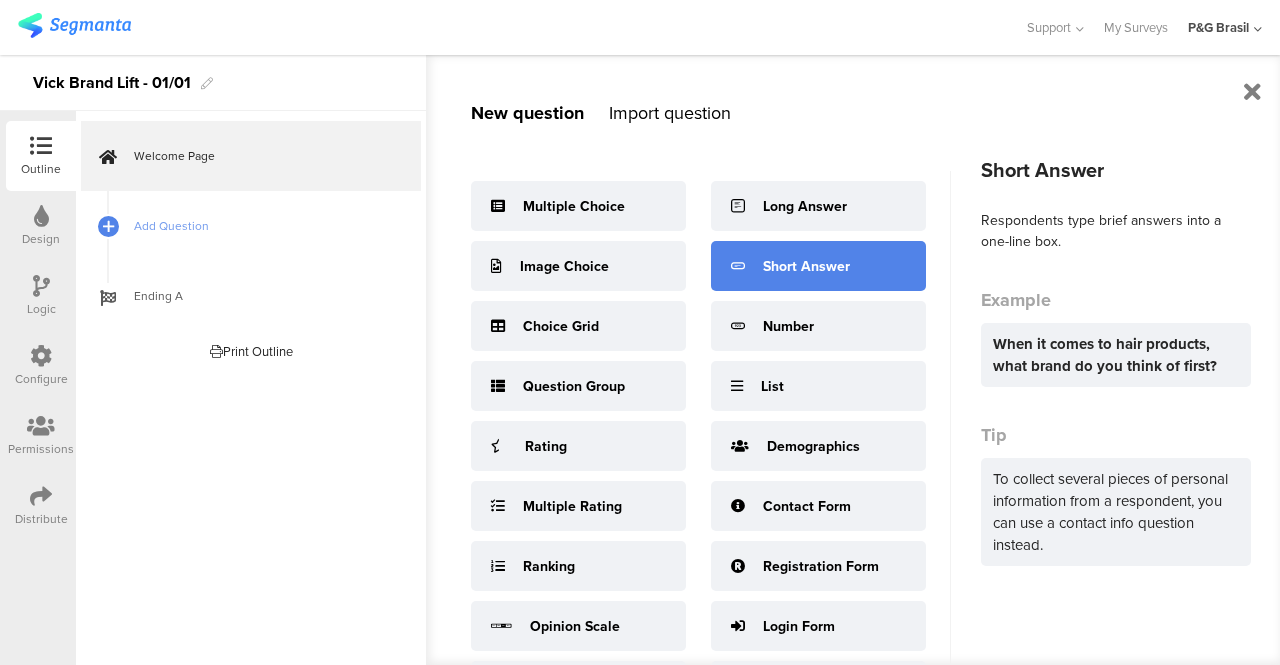 click on "Short Answer" at bounding box center (818, 266) 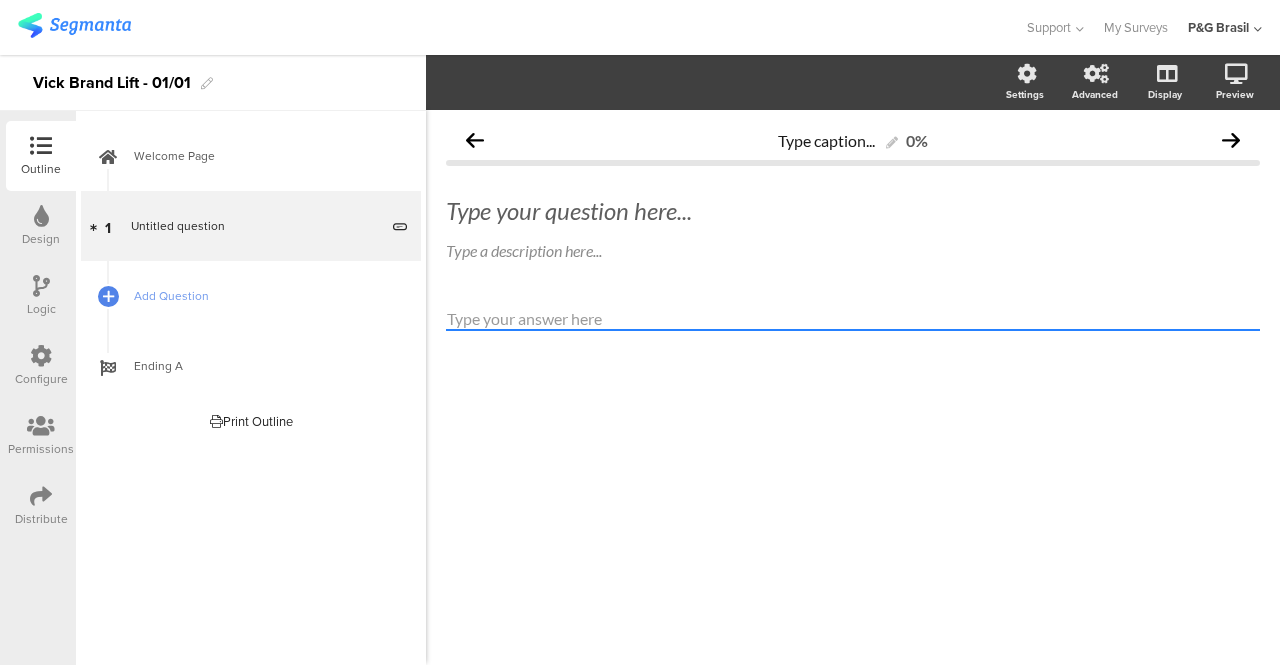 click on "Type caption...
0%
Type your question here...
Type a description here..." 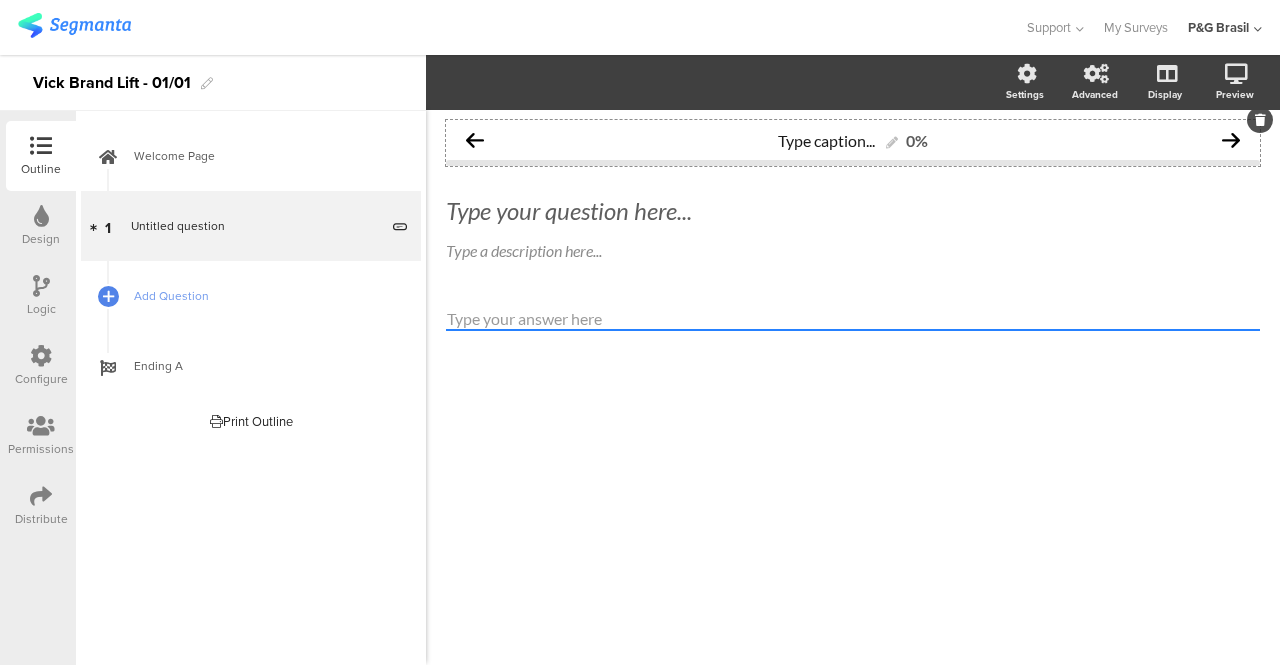 click 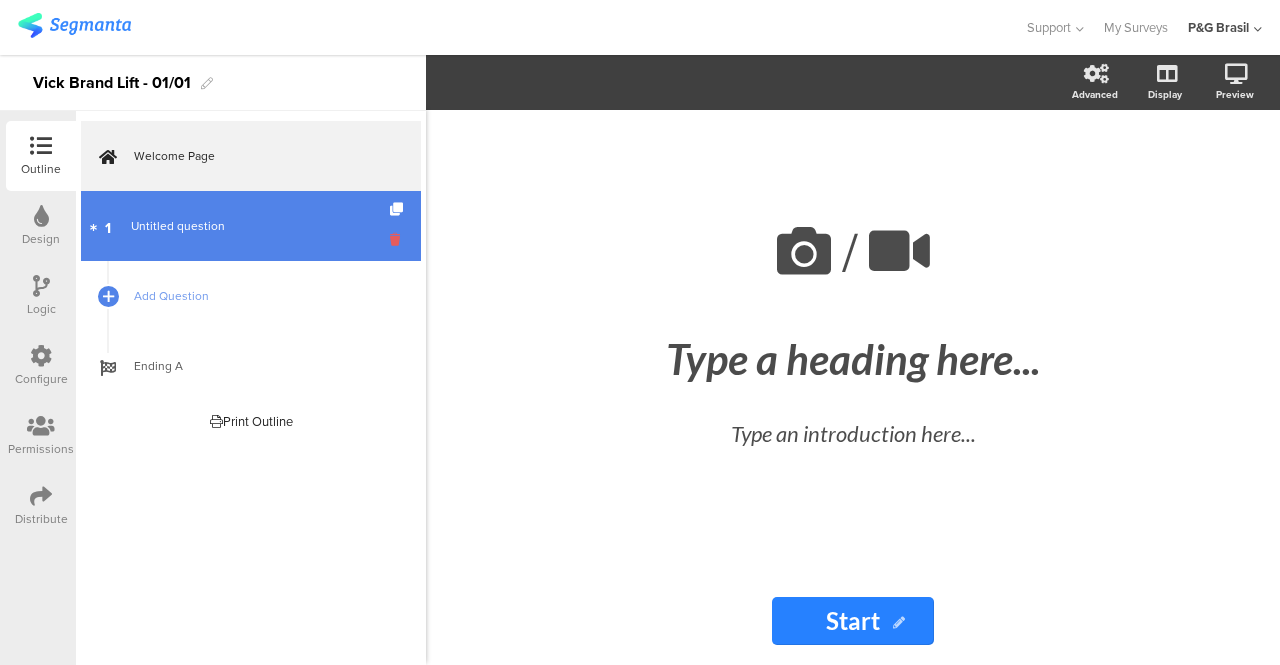 click at bounding box center [398, 239] 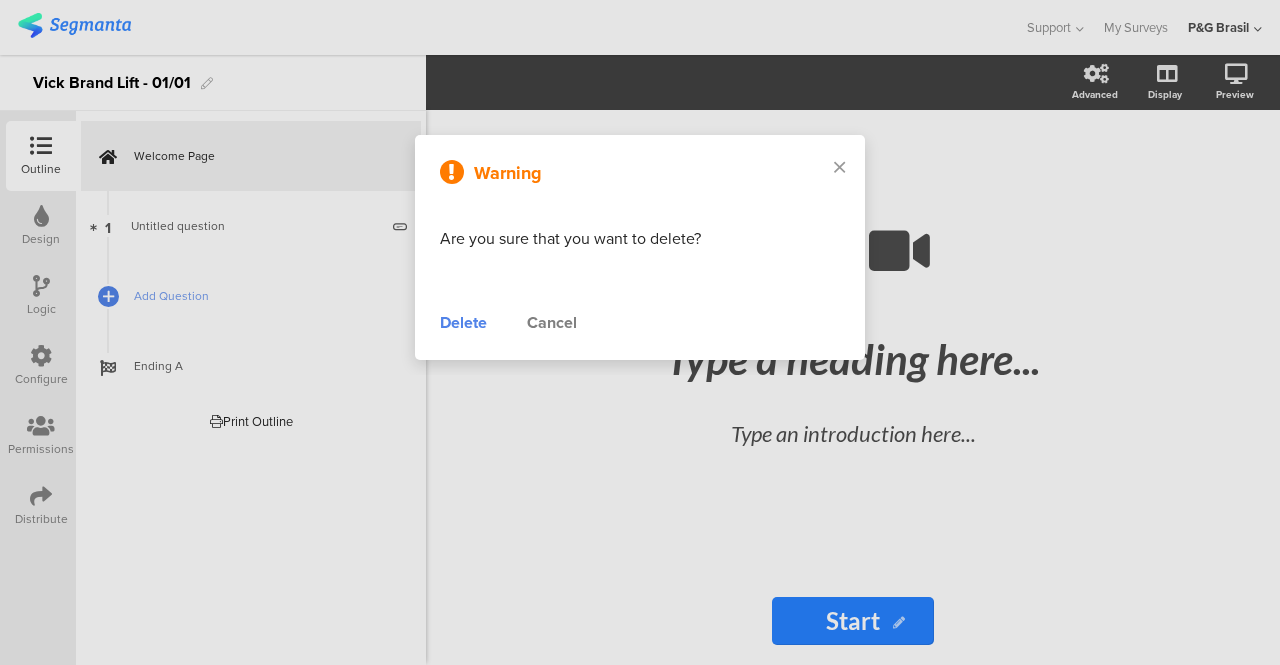 click on "Warning
Are you sure that you want to delete?
Delete
Cancel" at bounding box center (640, 247) 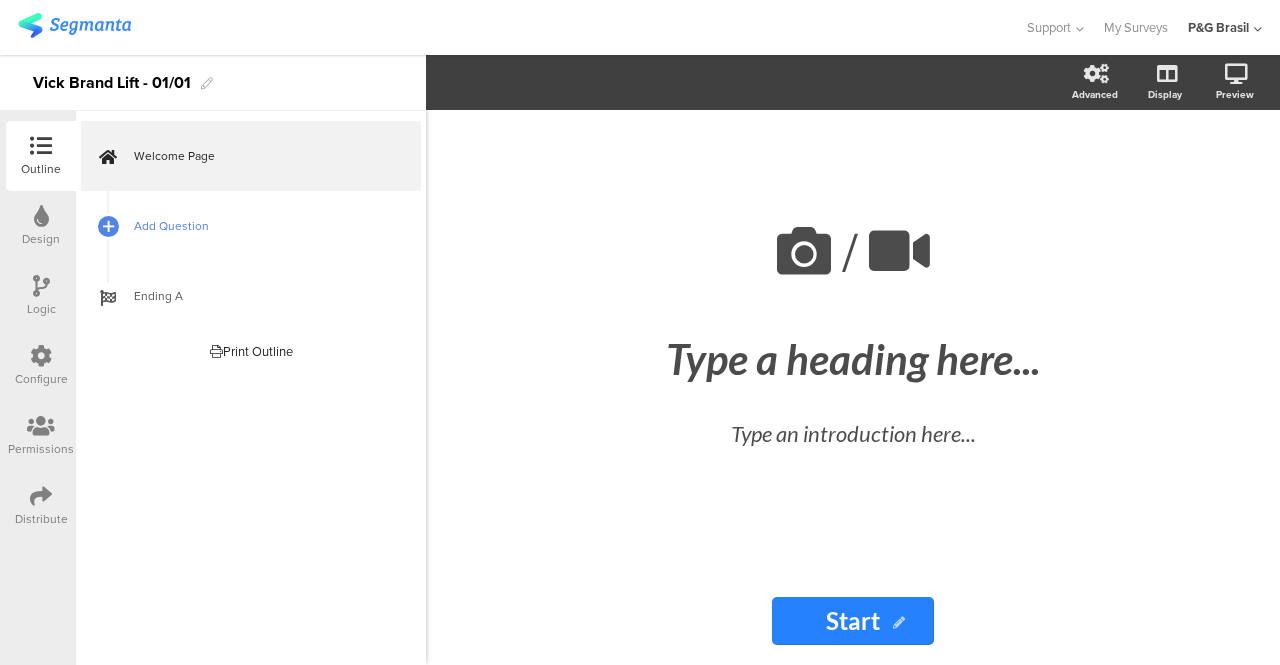 click on "Add Question" at bounding box center [262, 226] 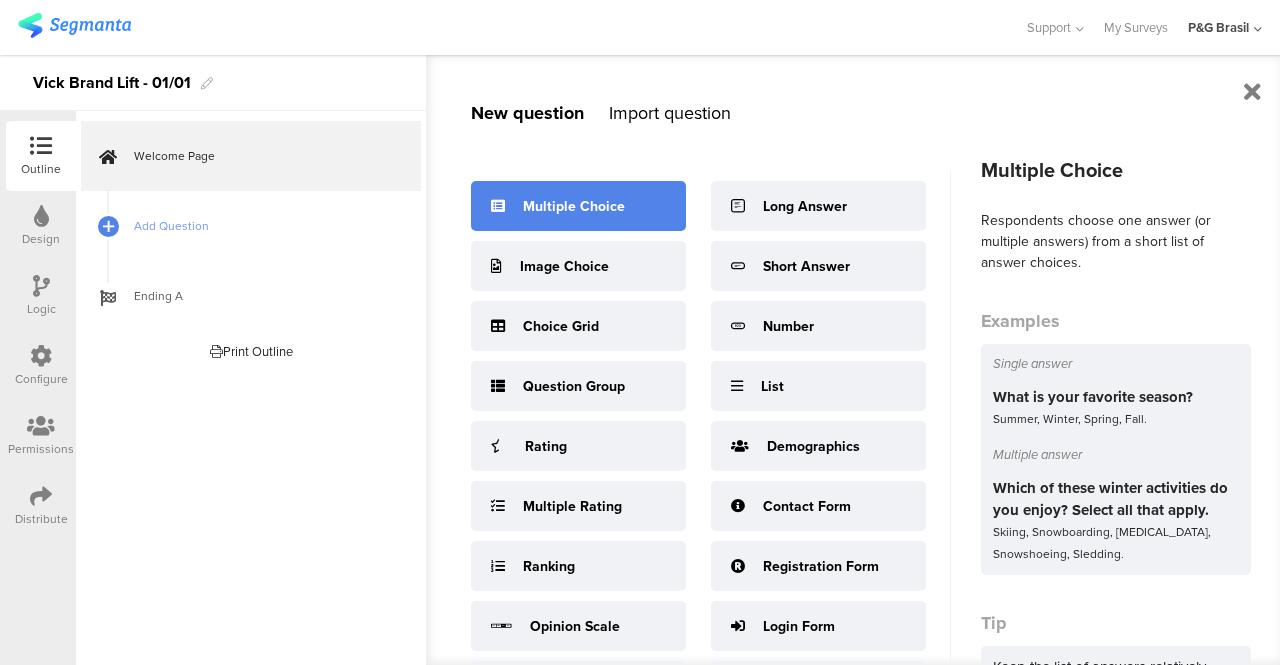 click on "Multiple Choice" at bounding box center (578, 206) 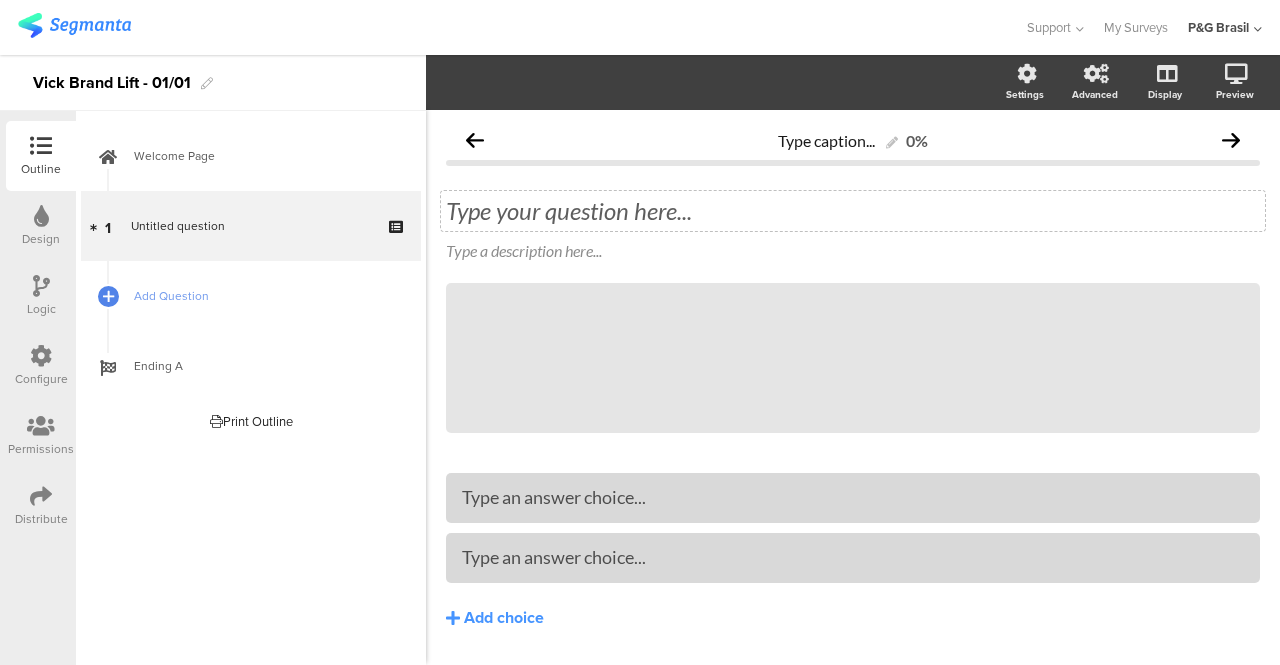 click on "Type your question here..." 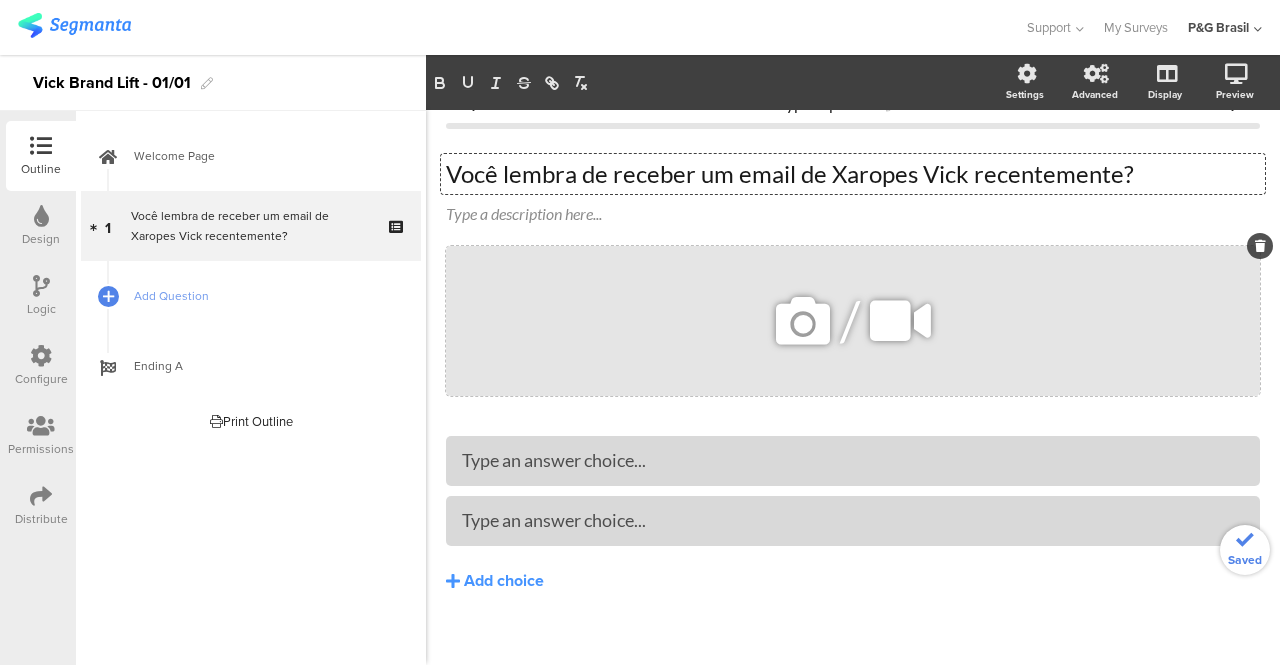 scroll, scrollTop: 57, scrollLeft: 0, axis: vertical 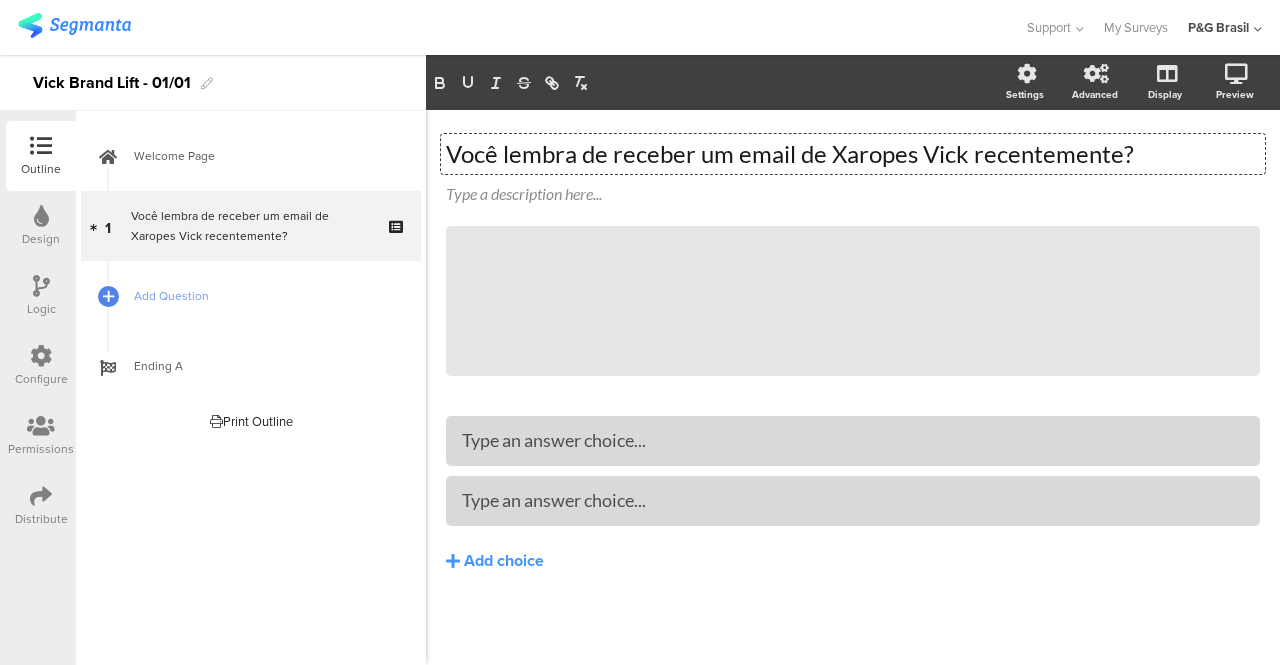 click on "Você lembra de receber um email de Xaropes Vick recentemente?" 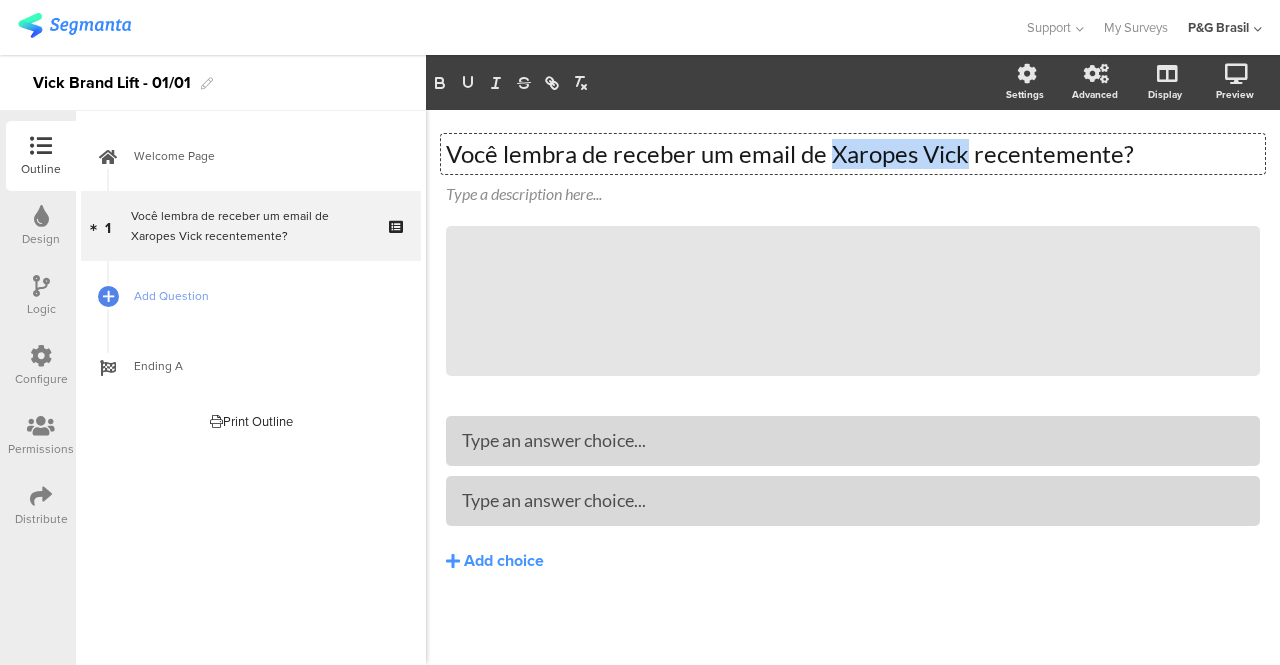 drag, startPoint x: 828, startPoint y: 153, endPoint x: 959, endPoint y: 157, distance: 131.06105 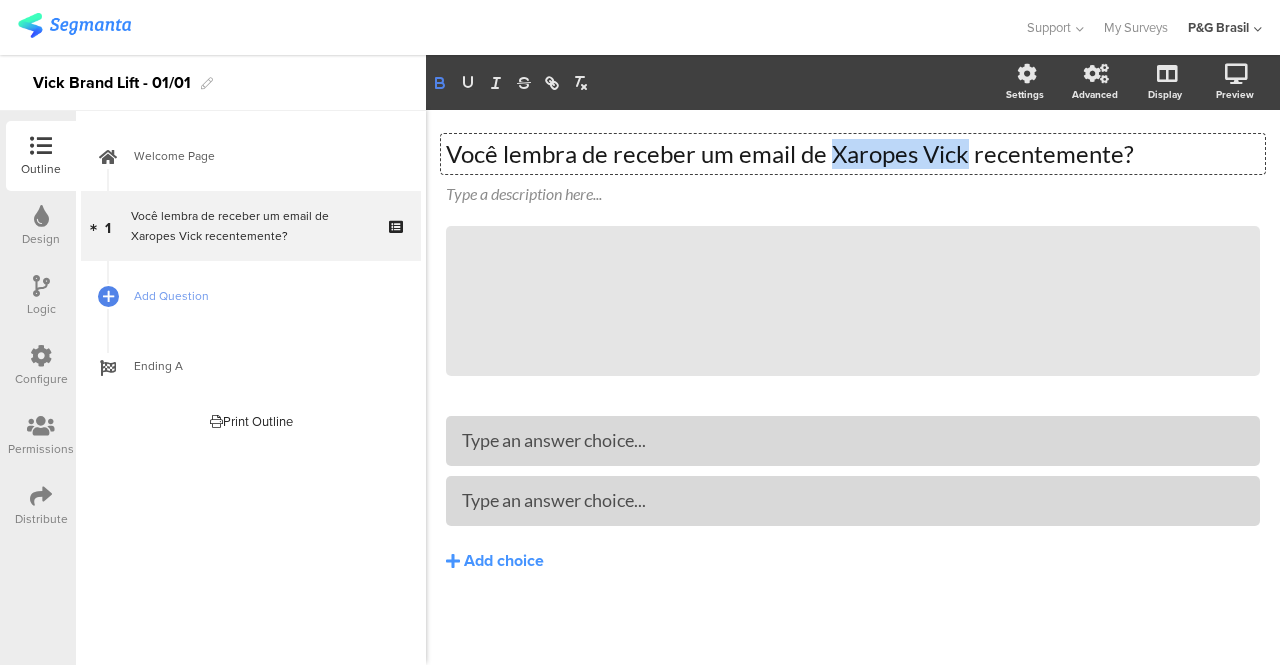 click 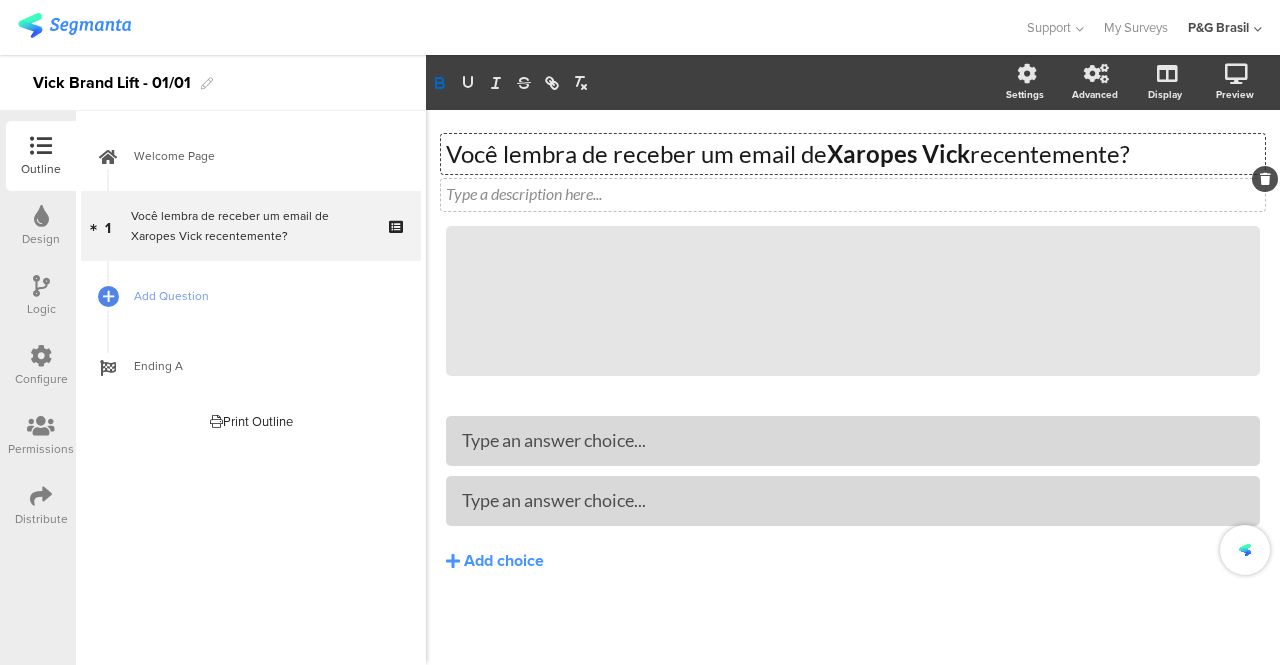 click on "Type a description here..." 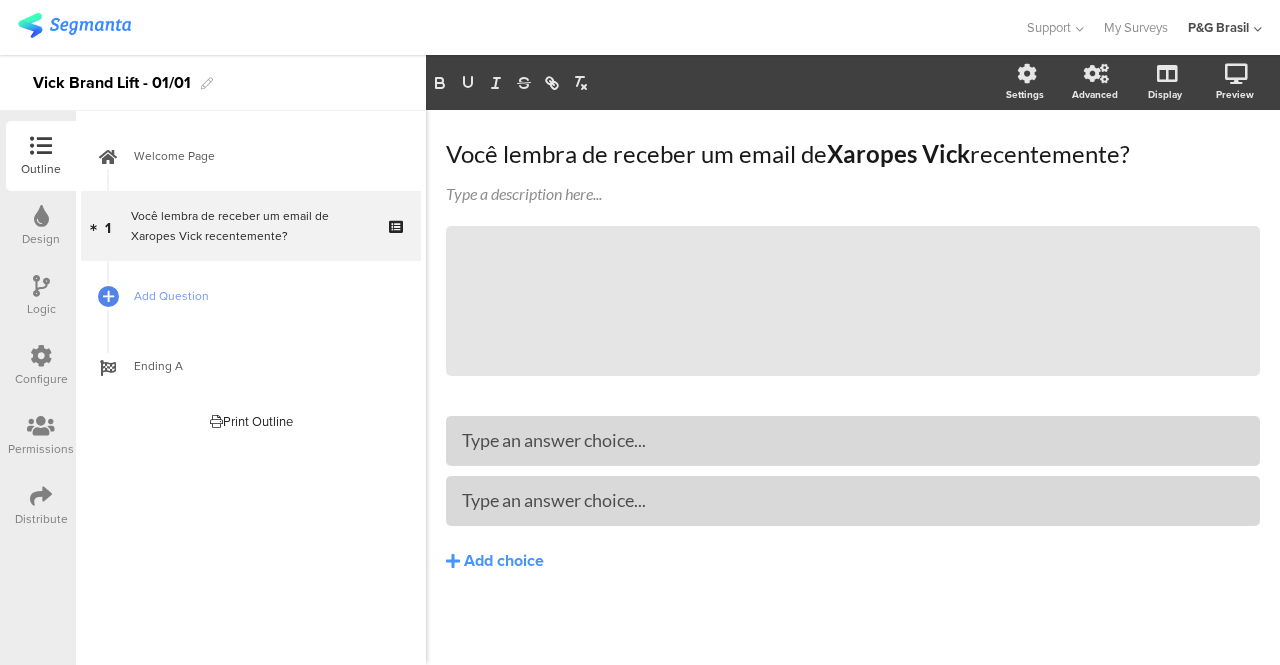 click on "Você lembra de receber um email de  Xaropes Vick  recentemente?
Você lembra de receber um email de  Xaropes Vick  recentemente?
Type a description here...
/" 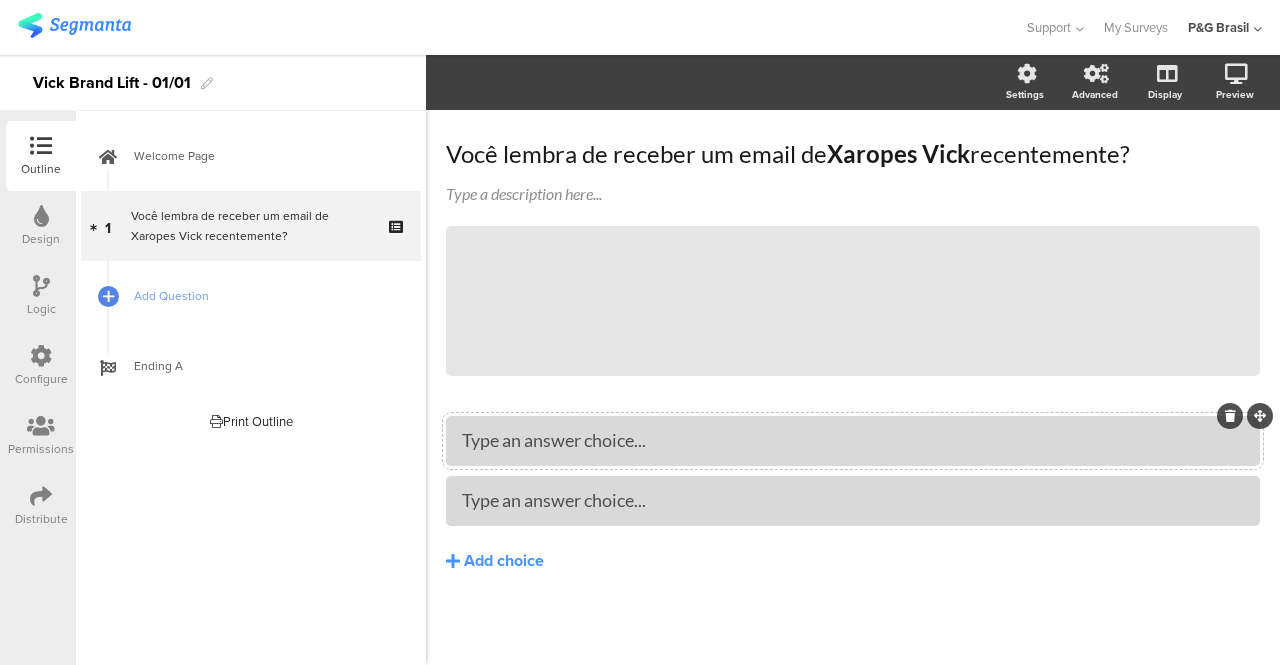 type 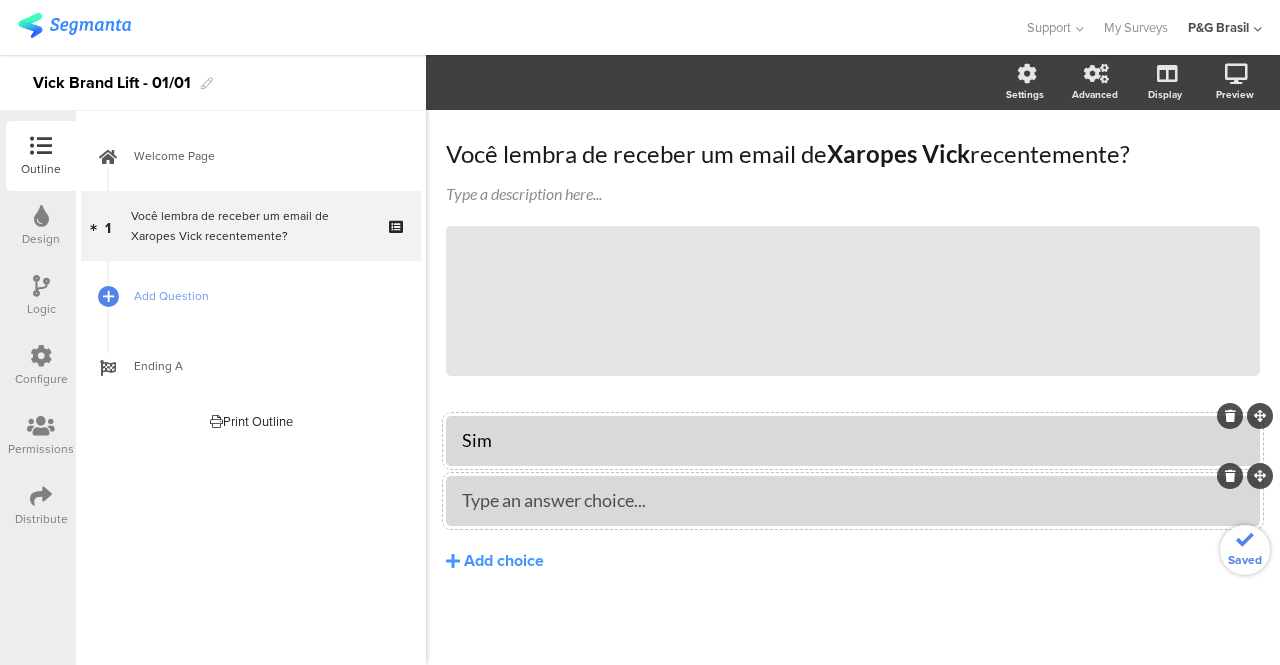 click 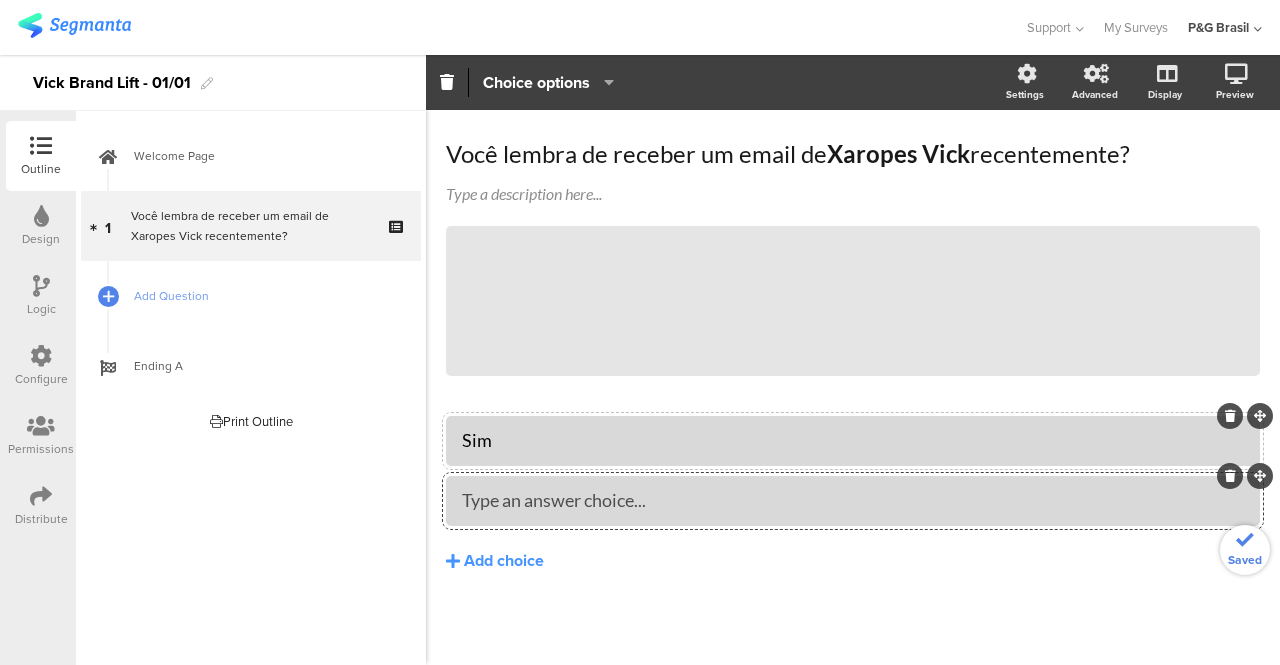 type 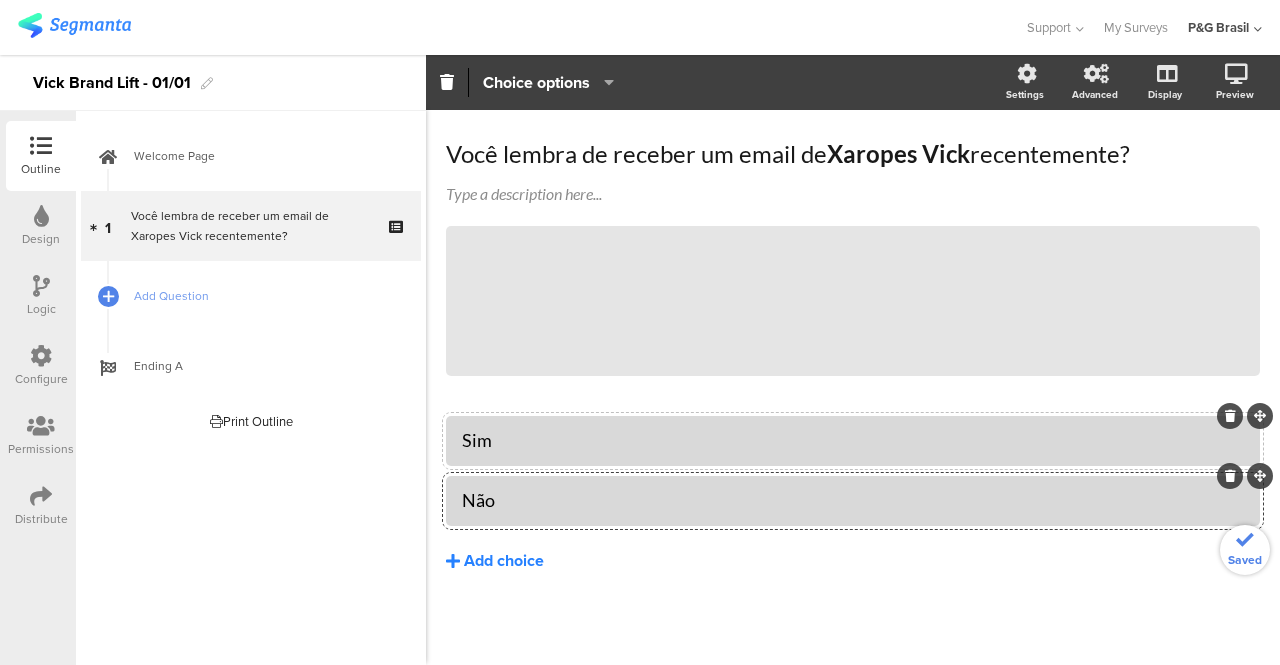 click on "Add choice" 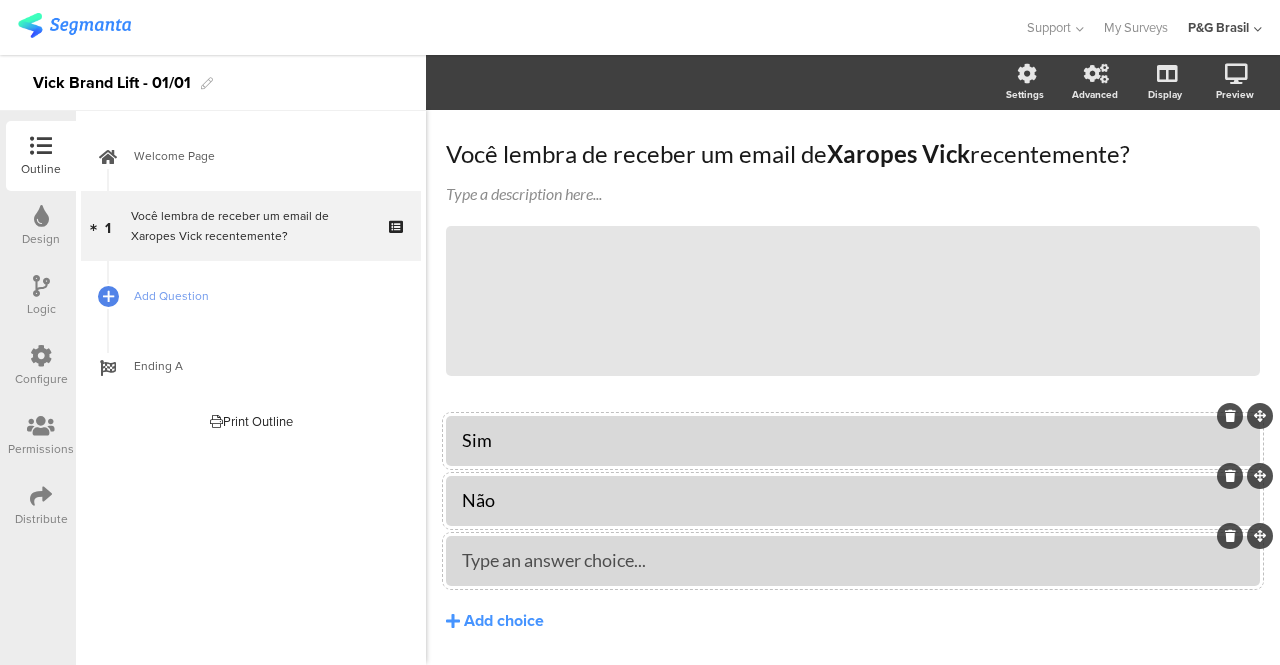 type 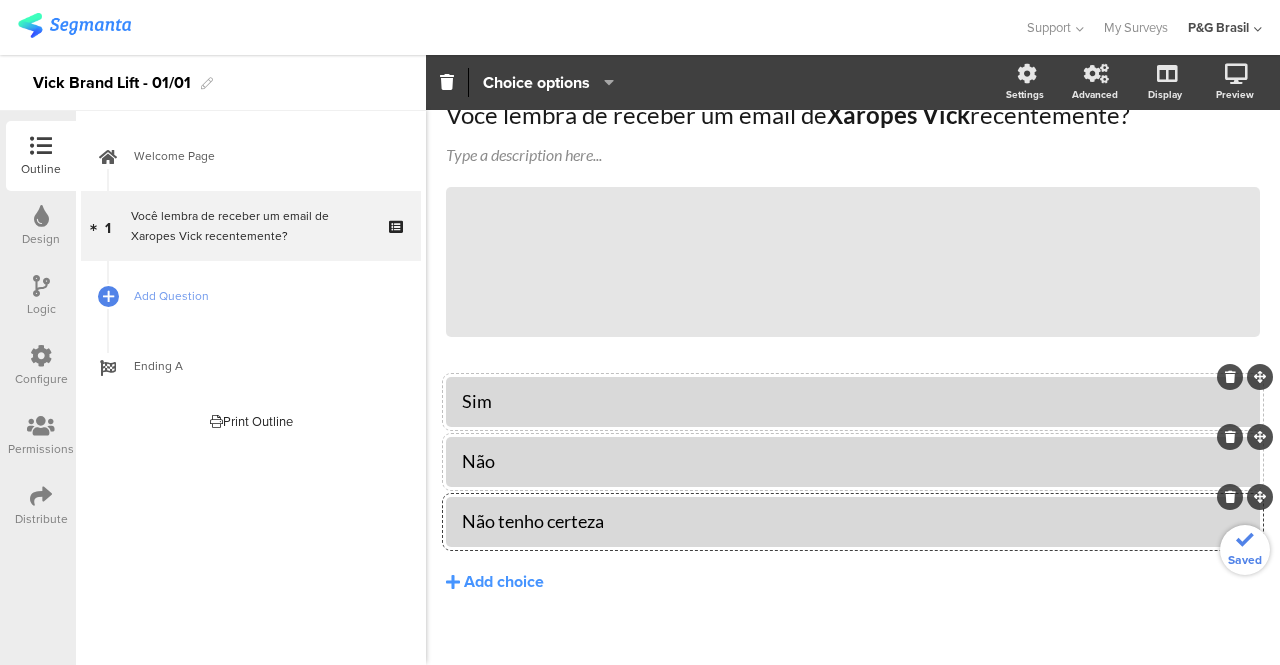 scroll, scrollTop: 117, scrollLeft: 0, axis: vertical 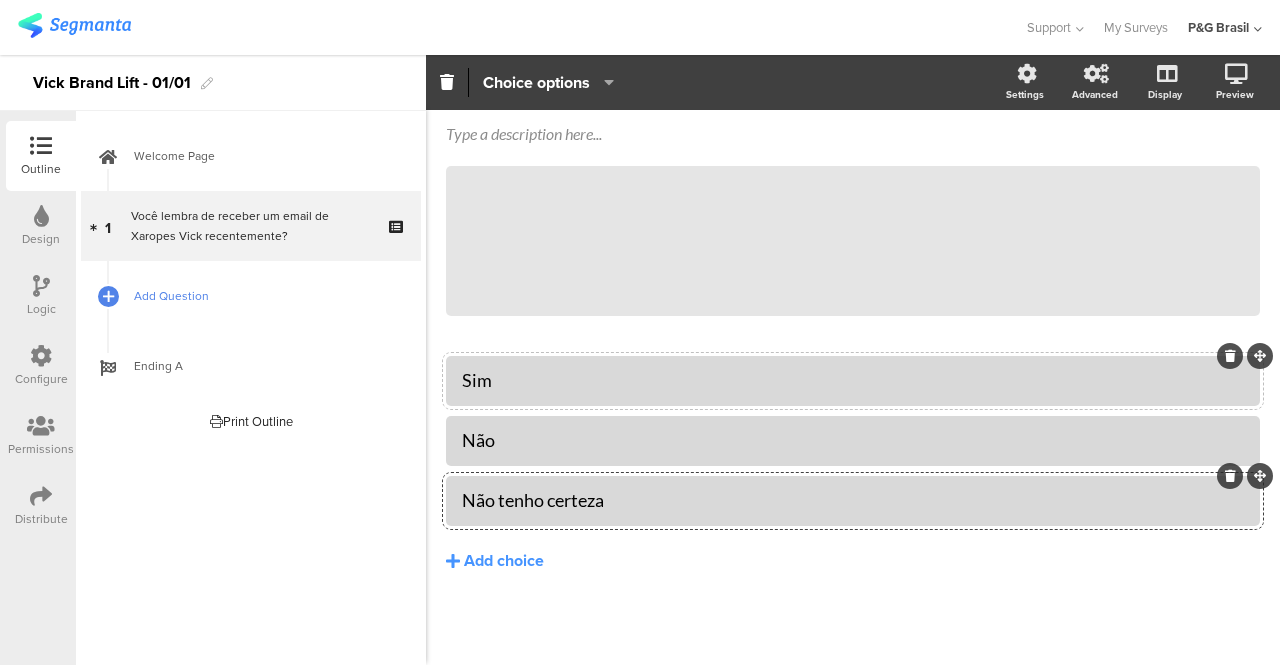click on "Add Question" at bounding box center (262, 296) 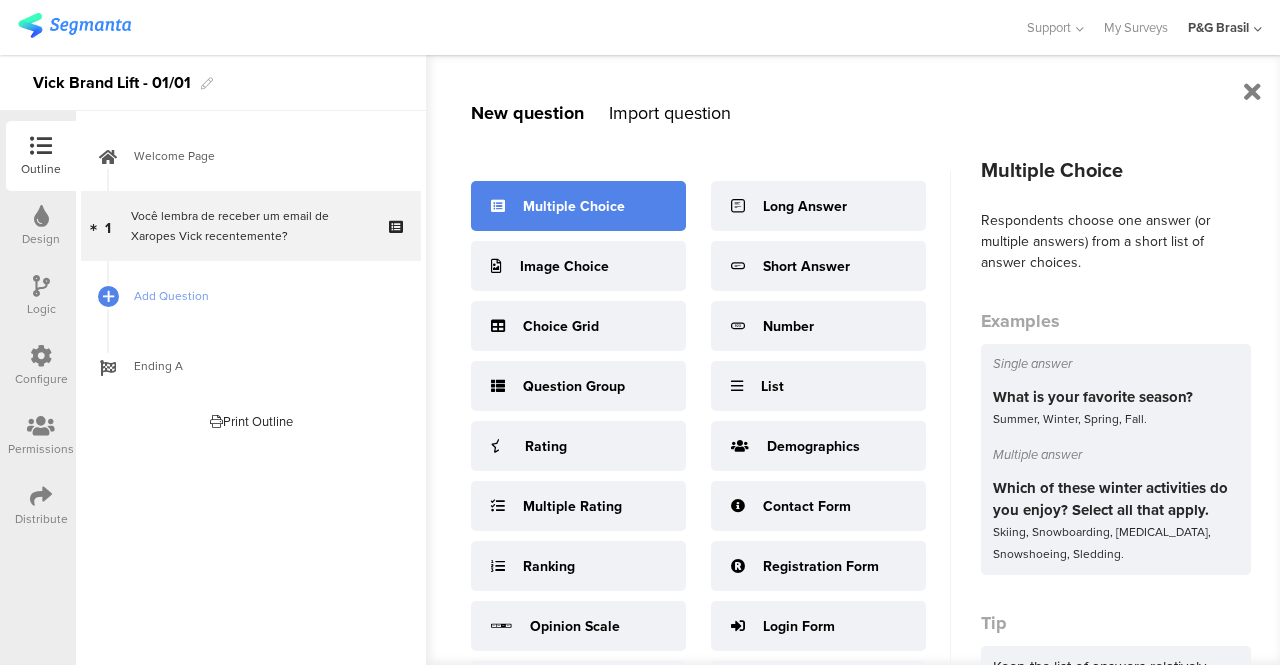 click on "Multiple Choice" at bounding box center [578, 206] 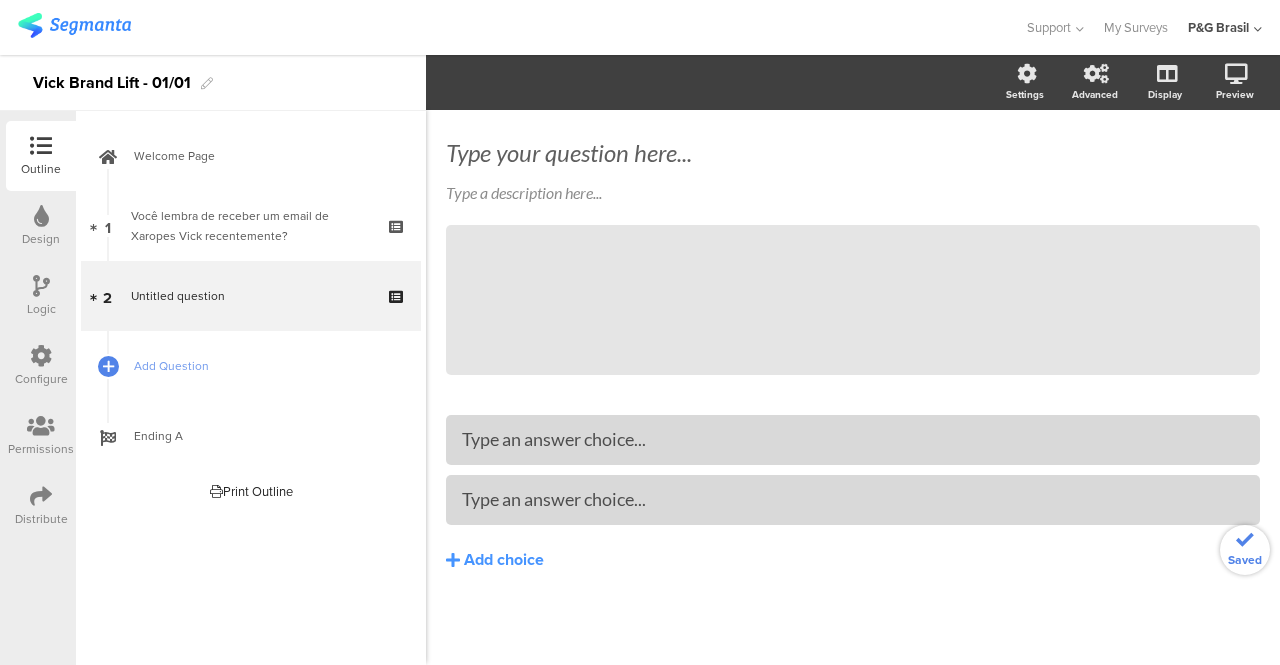 scroll, scrollTop: 57, scrollLeft: 0, axis: vertical 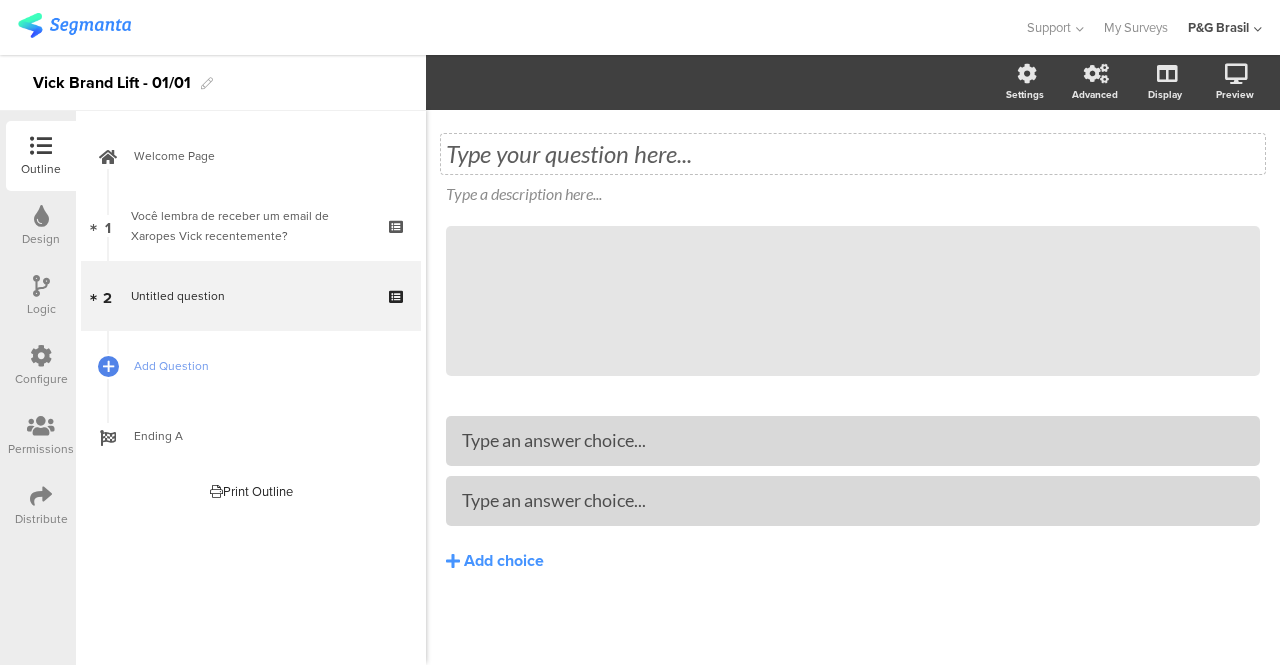 click on "Type your question here..." 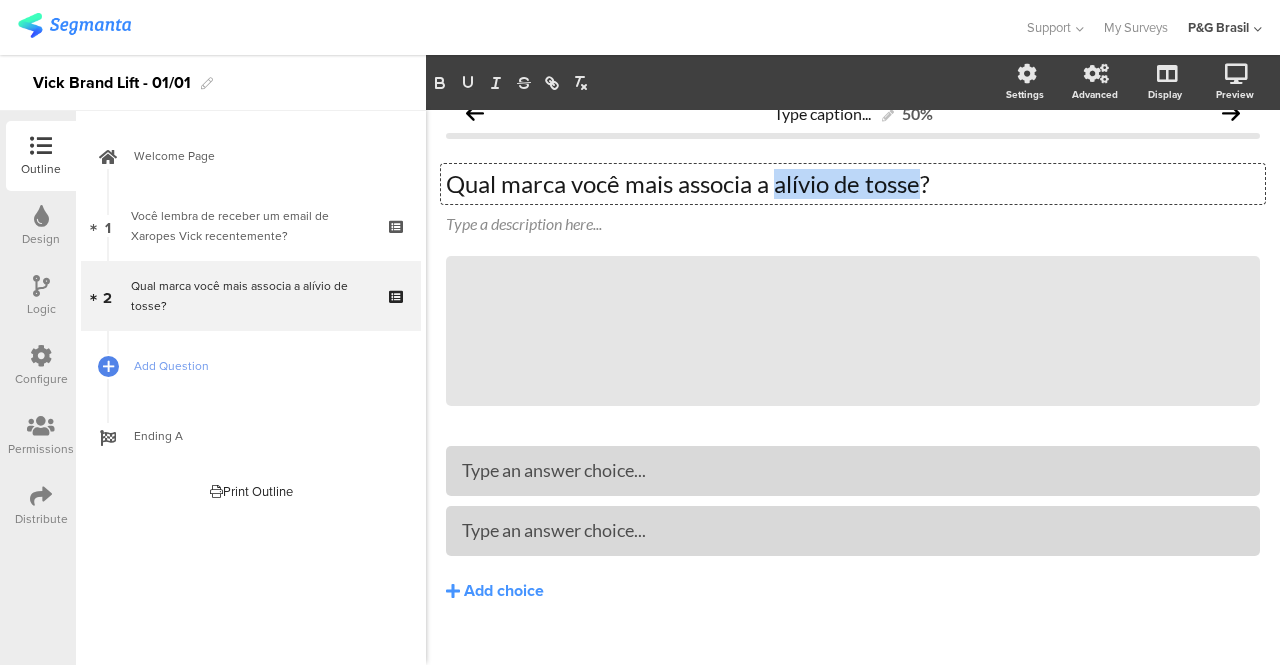 drag, startPoint x: 777, startPoint y: 179, endPoint x: 818, endPoint y: 156, distance: 47.010635 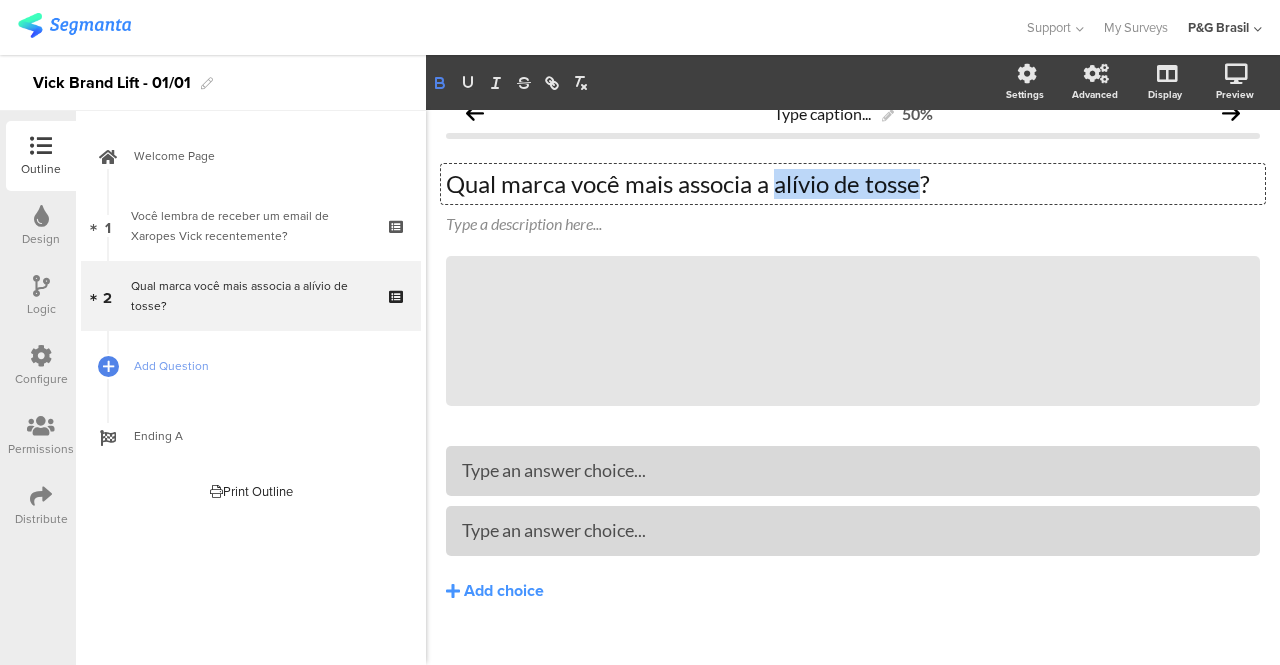 click 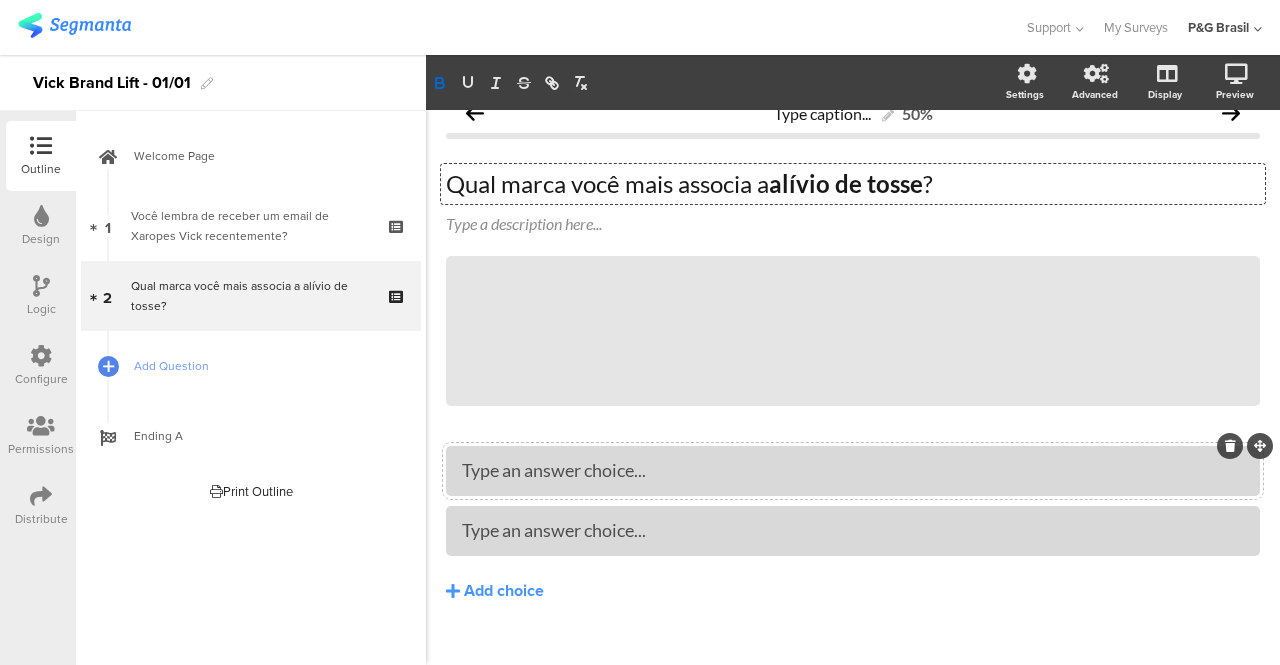 type 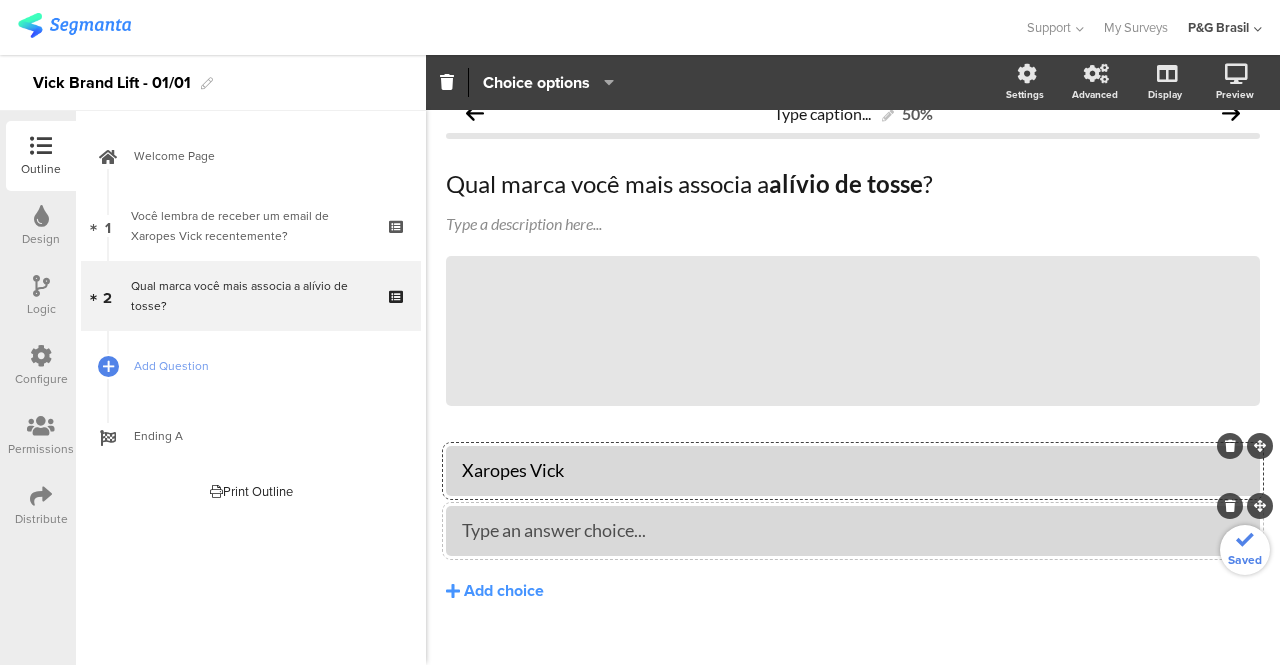 type 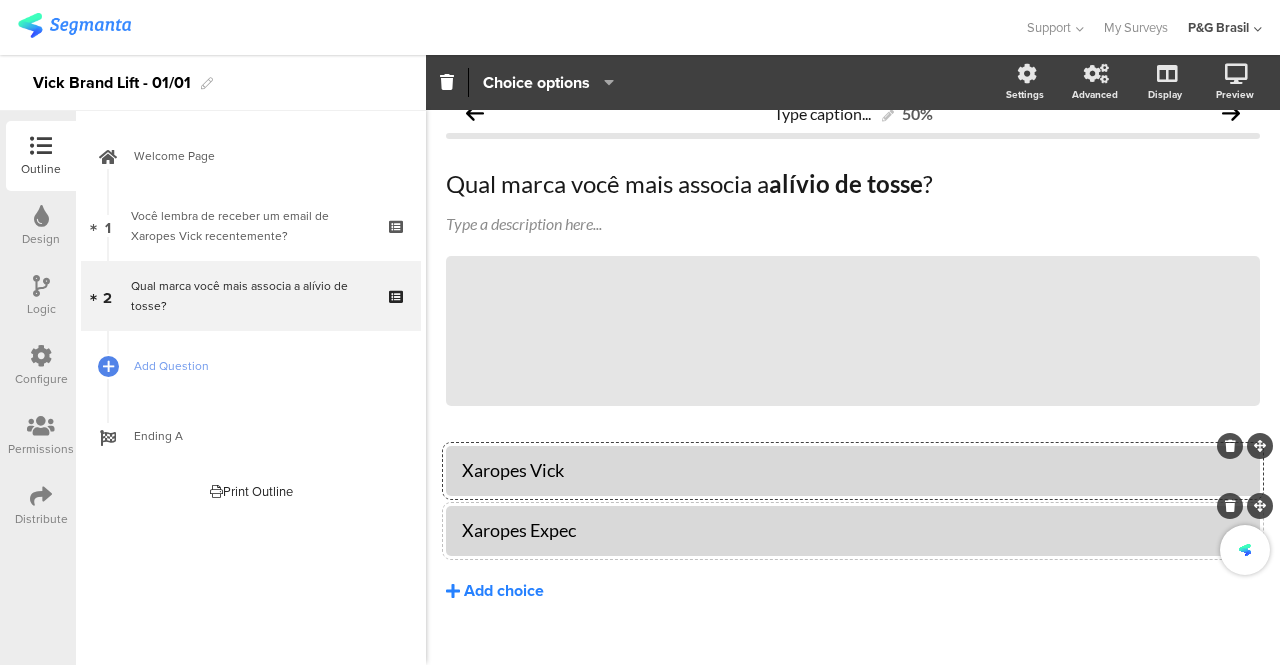 click on "Add choice" 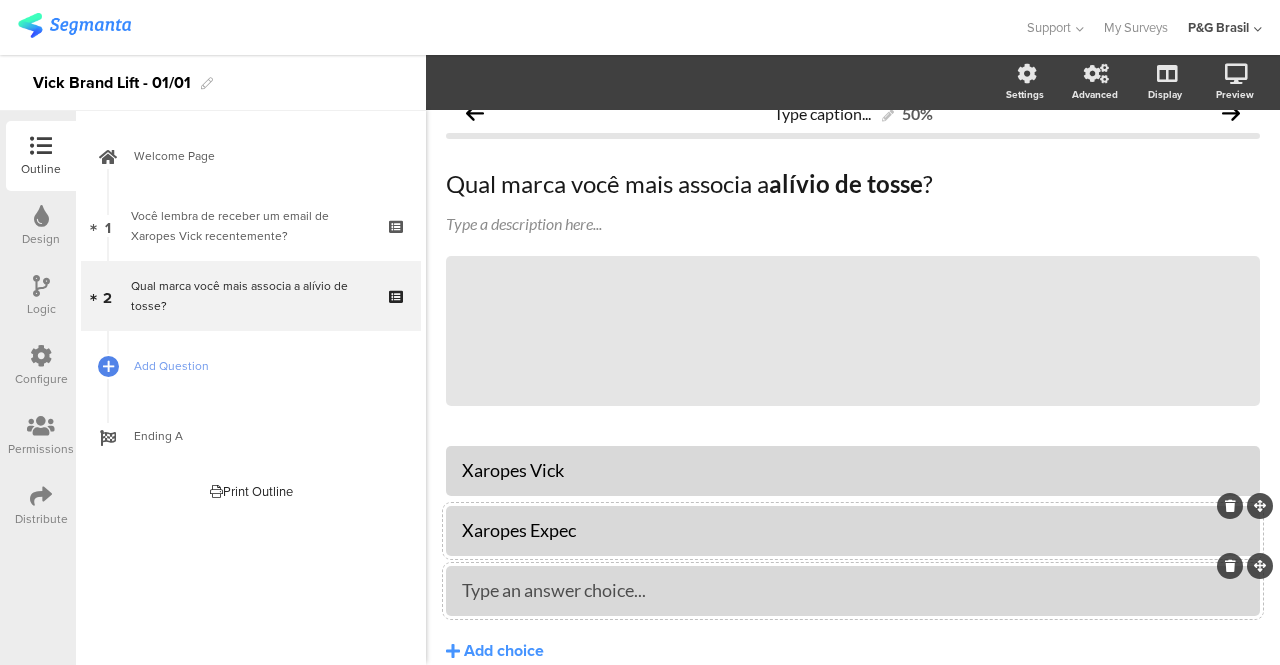 type 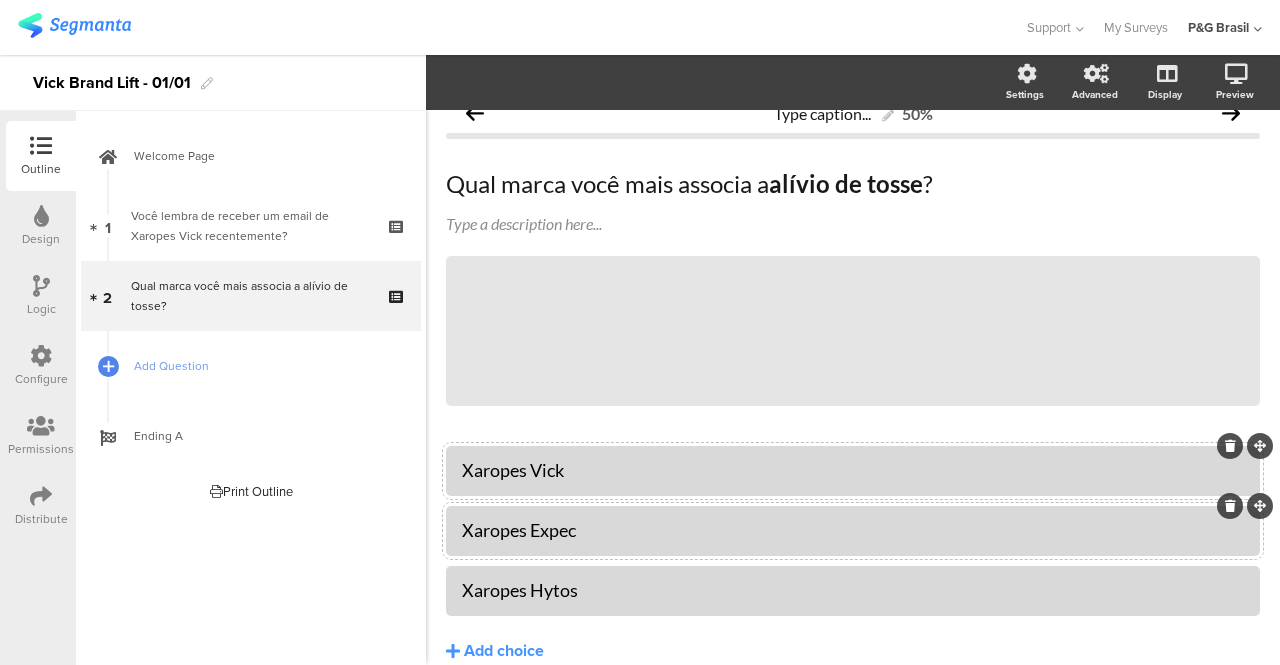 click on "Xaropes Vick" 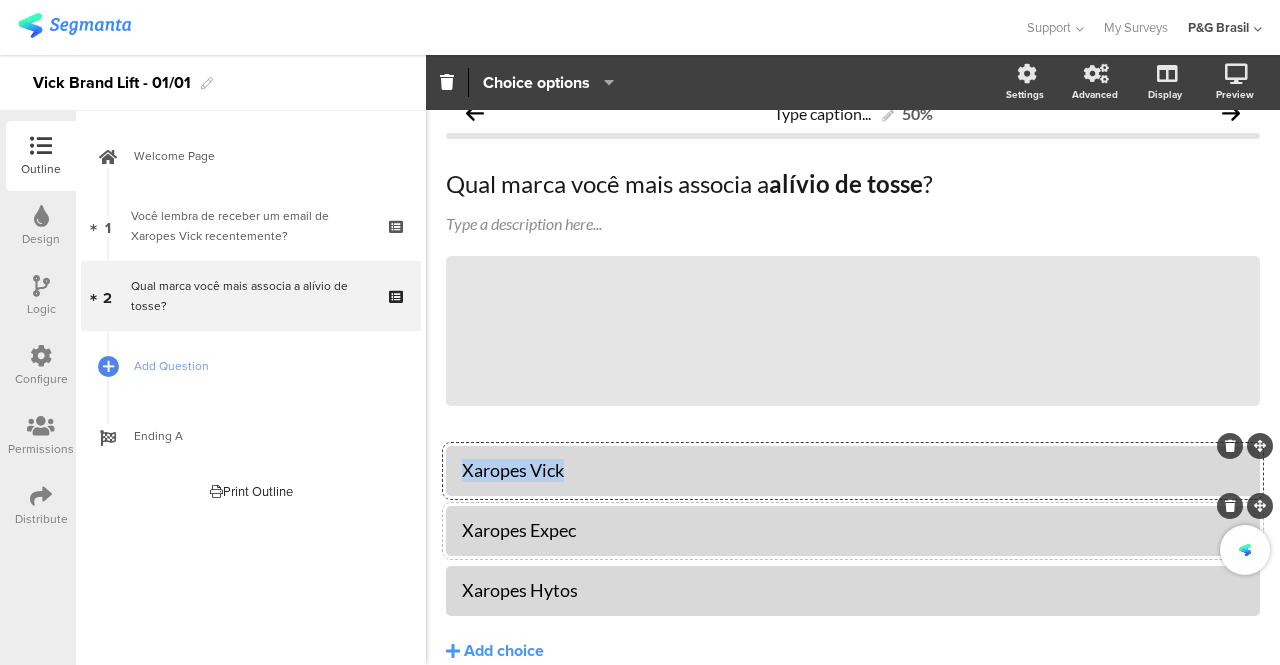 drag, startPoint x: 514, startPoint y: 472, endPoint x: 446, endPoint y: 467, distance: 68.18358 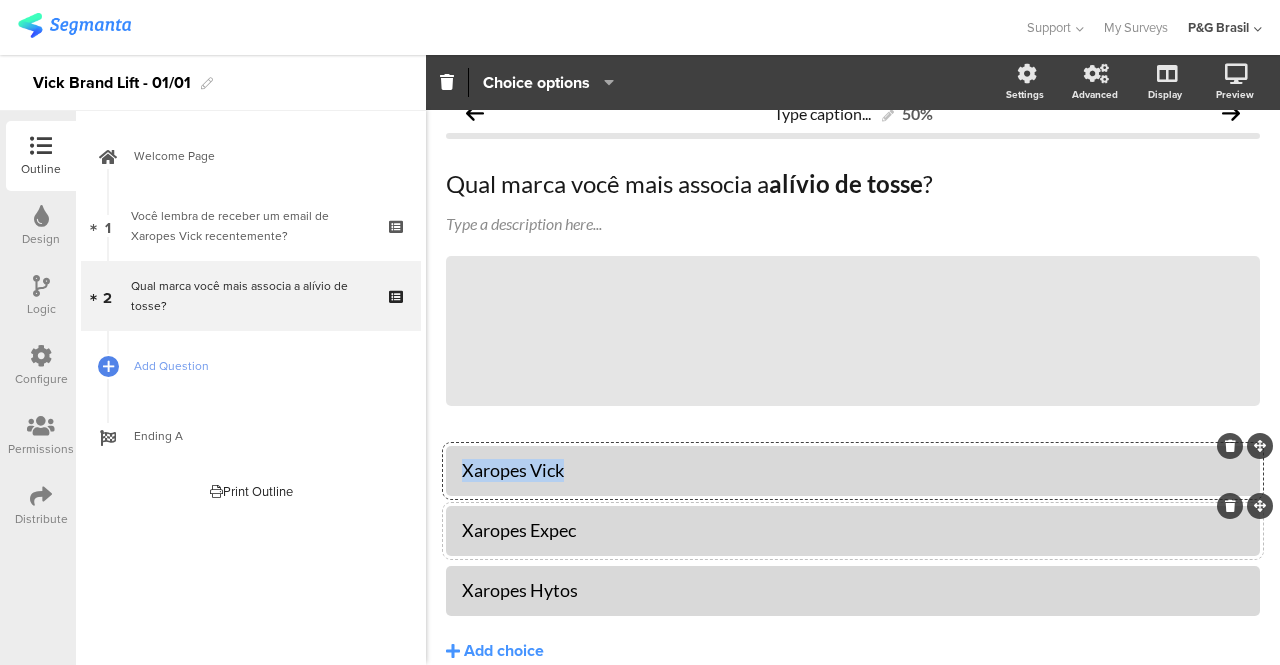 drag, startPoint x: 504, startPoint y: 470, endPoint x: 488, endPoint y: 467, distance: 16.27882 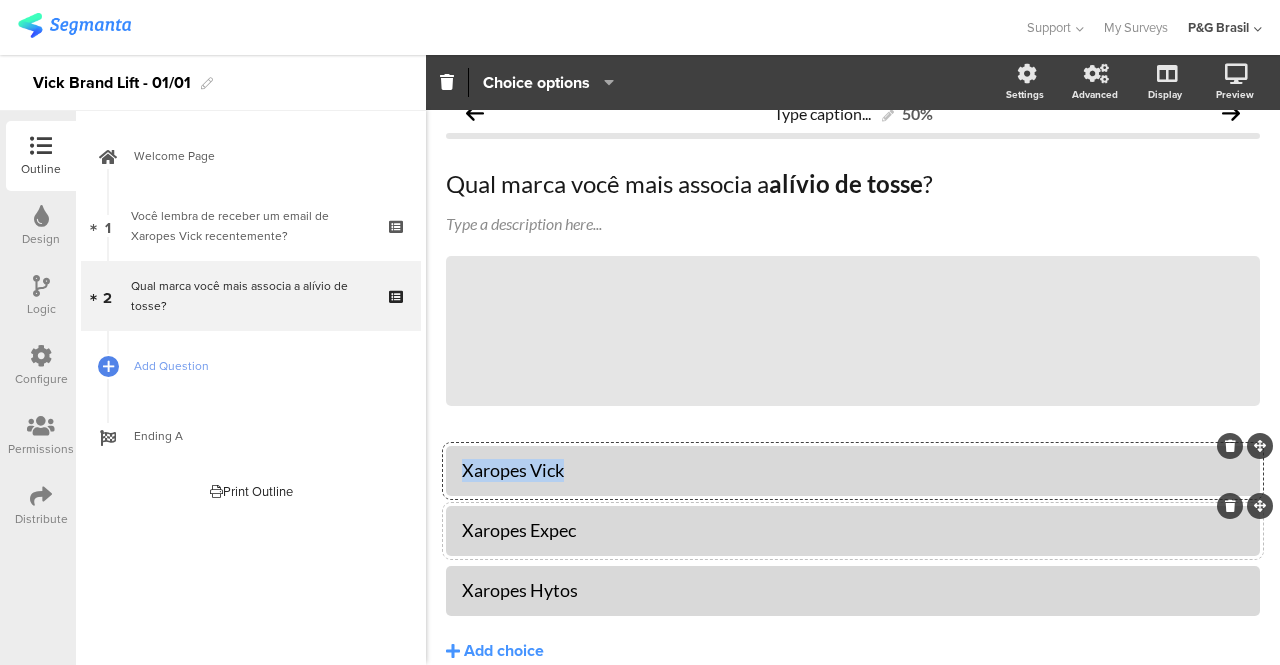 click on "Xaropes Vick" 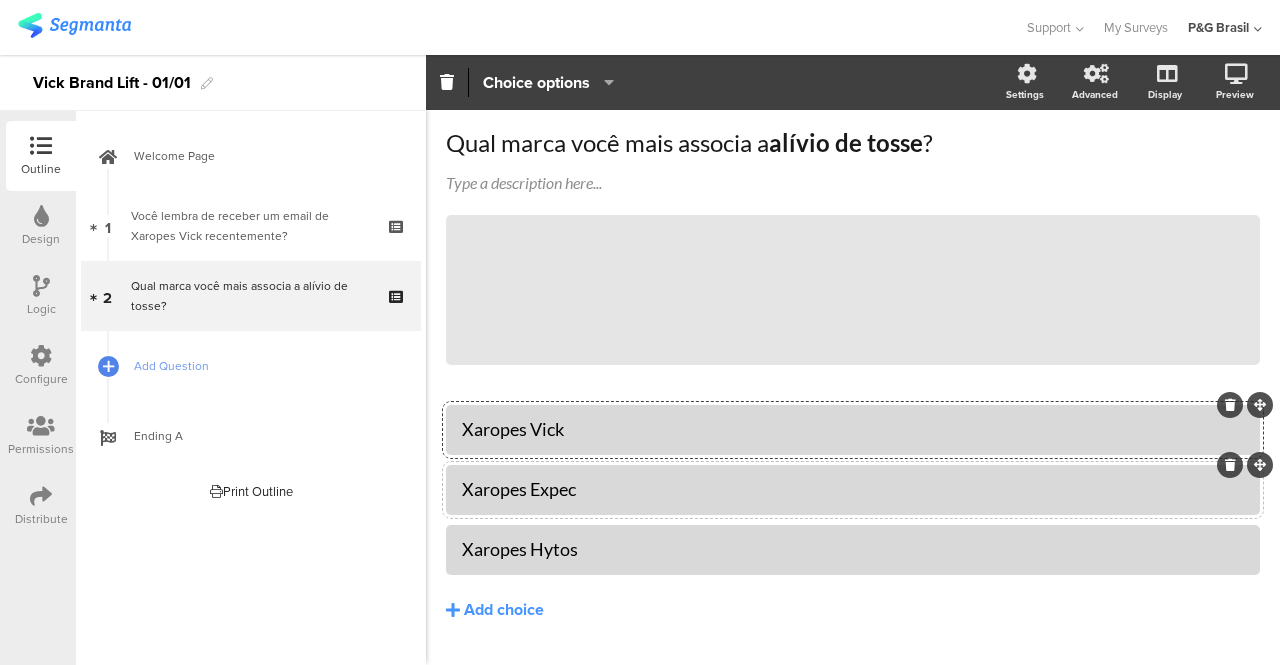 scroll, scrollTop: 100, scrollLeft: 0, axis: vertical 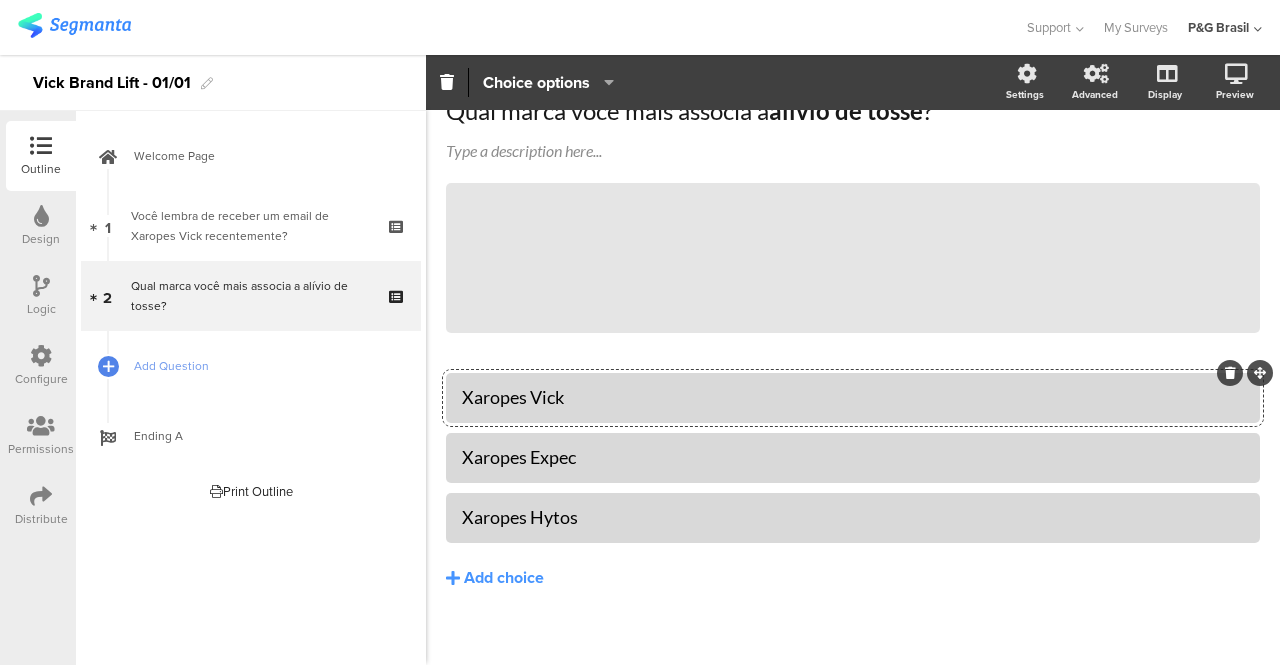click on "Xaropes Vick" 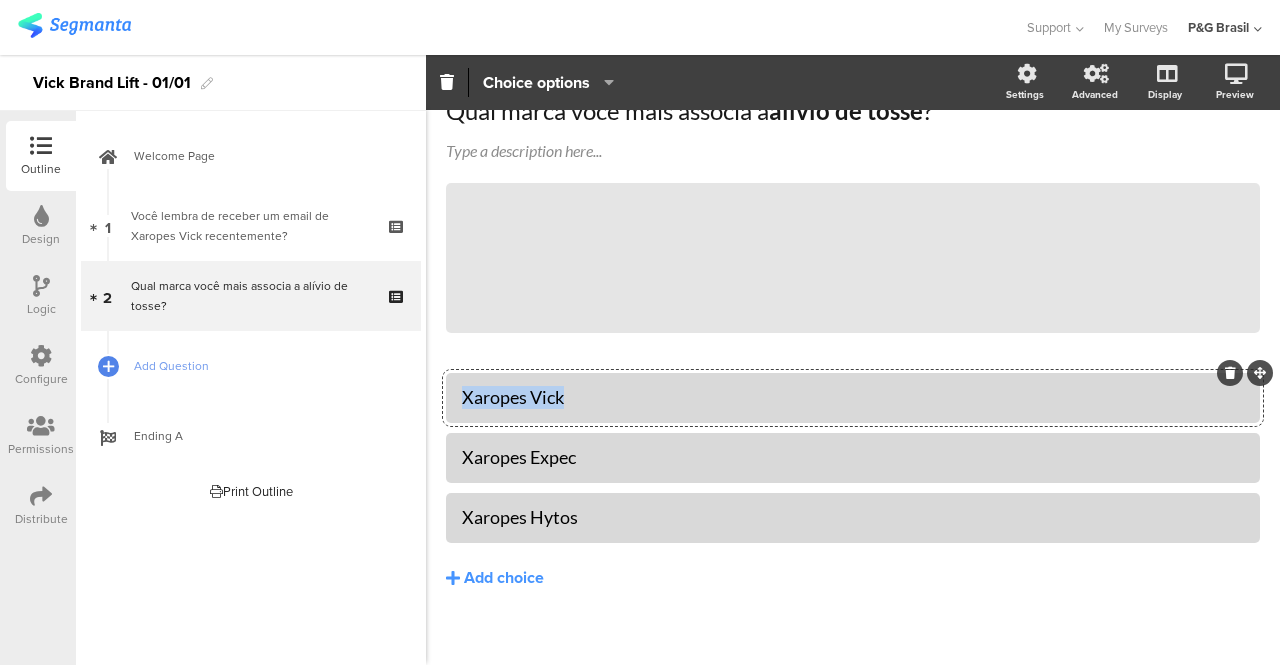 drag, startPoint x: 533, startPoint y: 397, endPoint x: 463, endPoint y: 395, distance: 70.028564 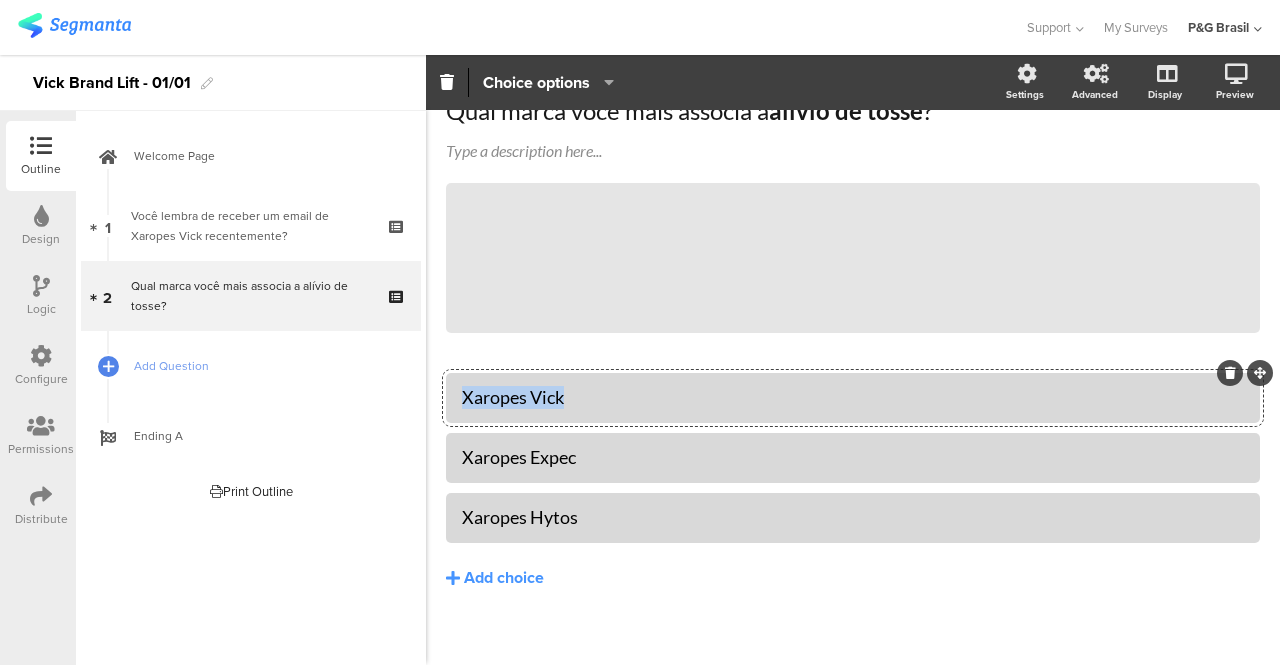 click on "Xaropes Vick" 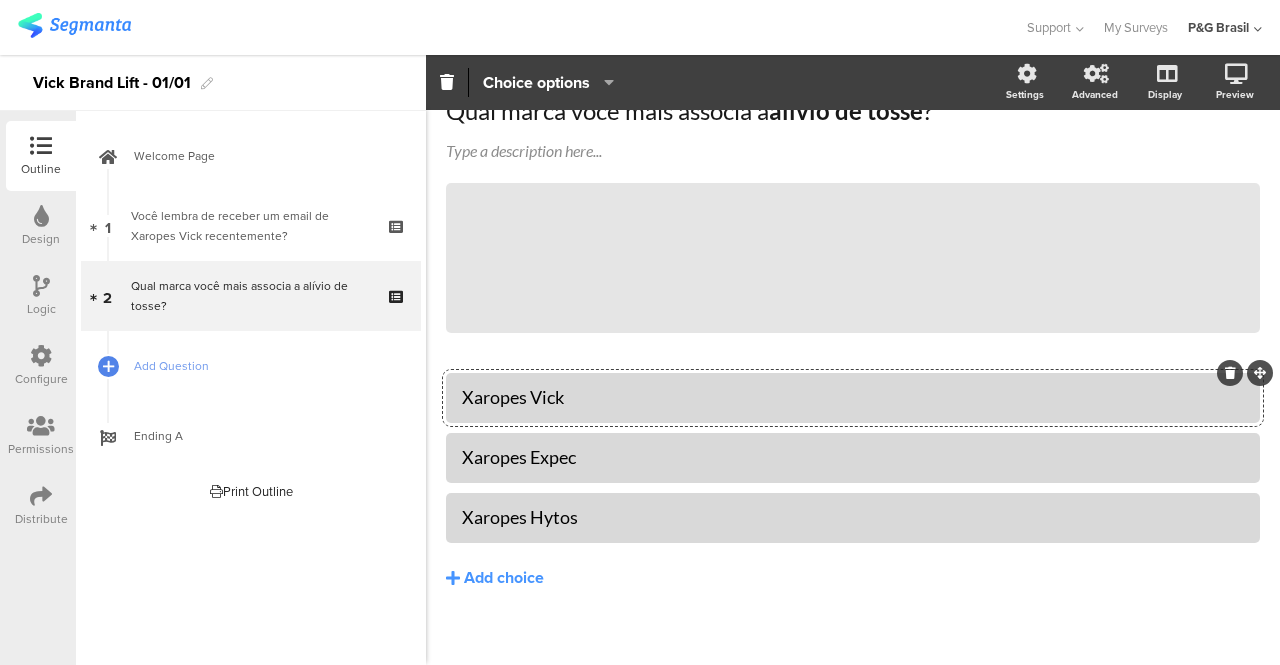 click on "Xaropes Vick" 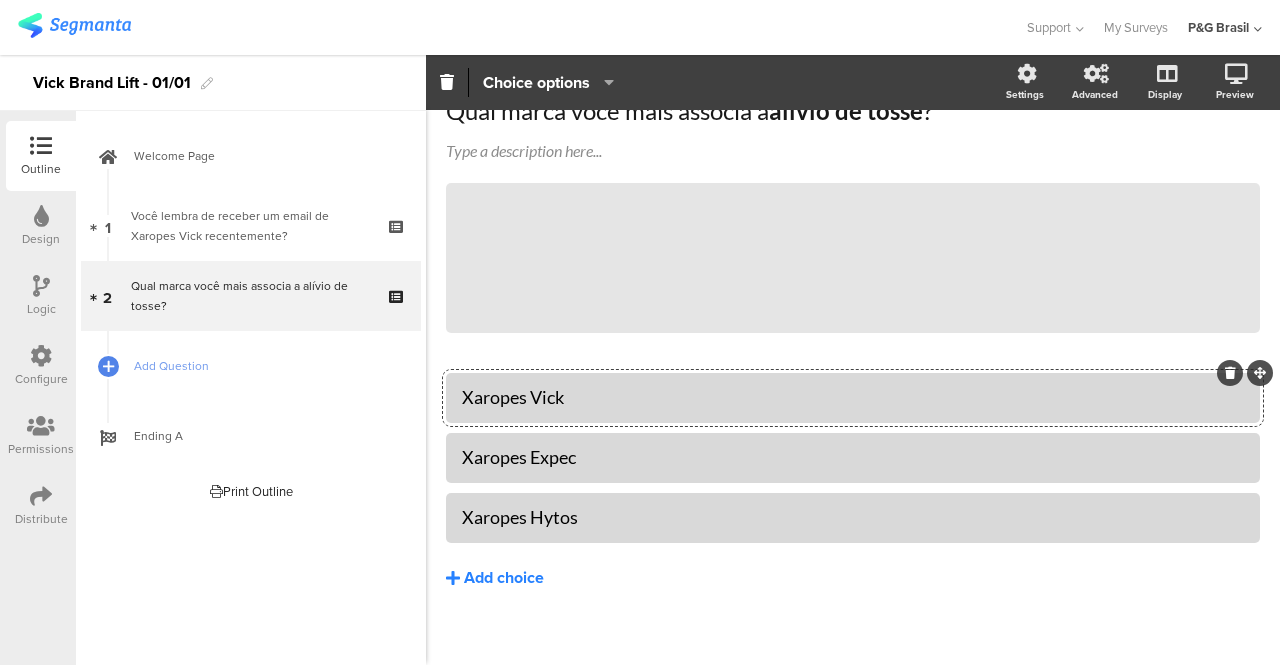 click on "Add choice" 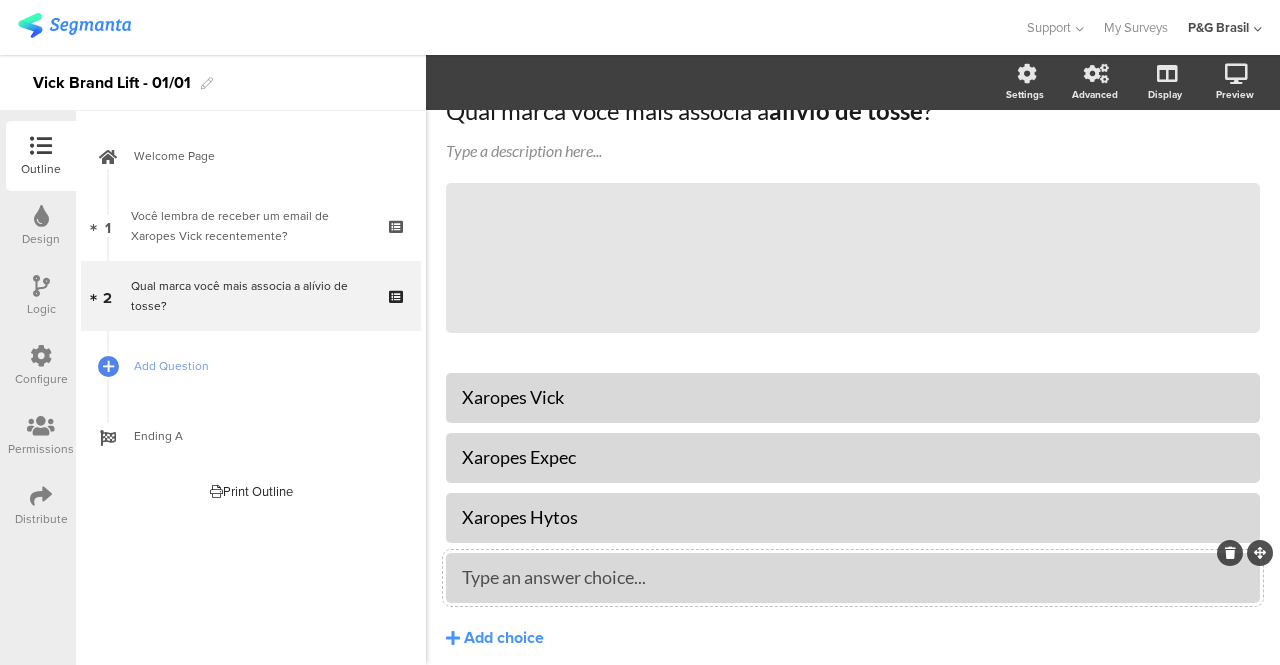 type 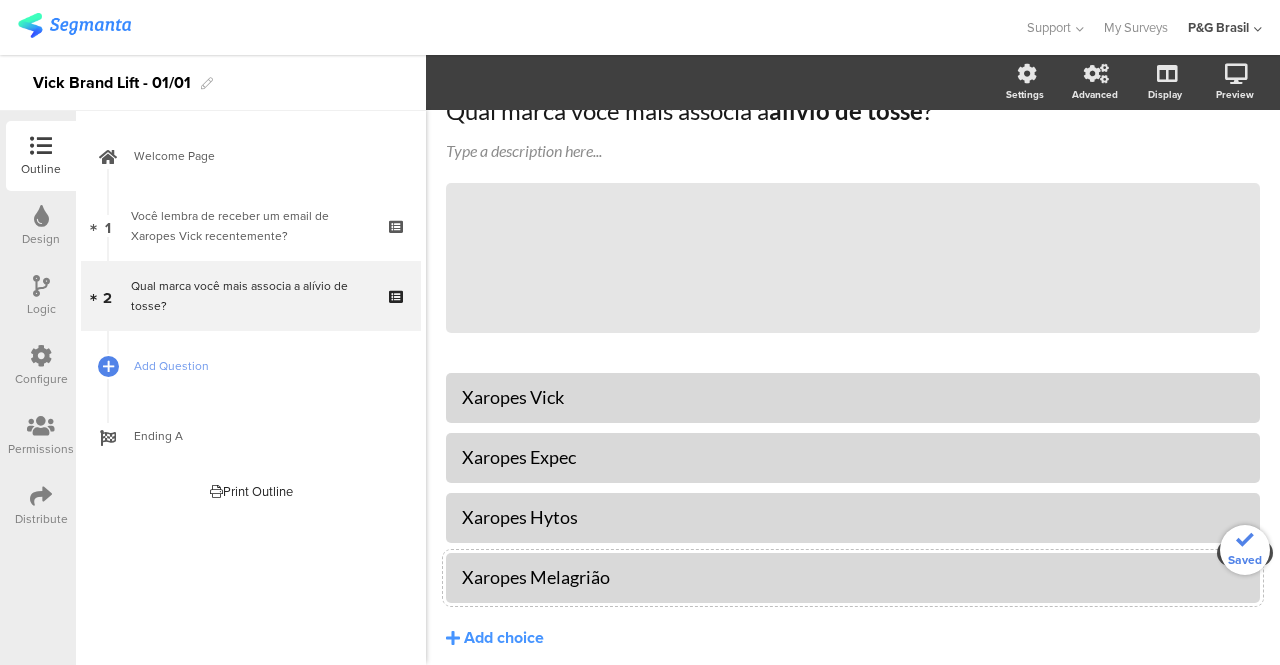 click on "Xaropes Melagrião" 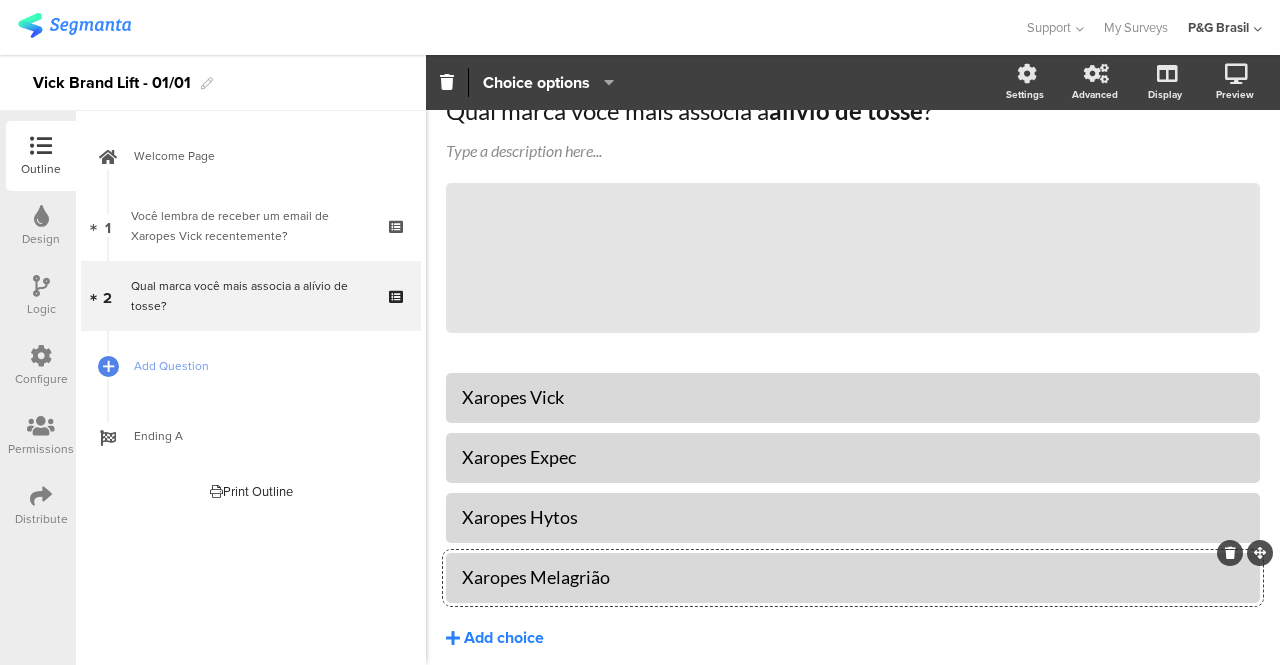 click on "Add choice" 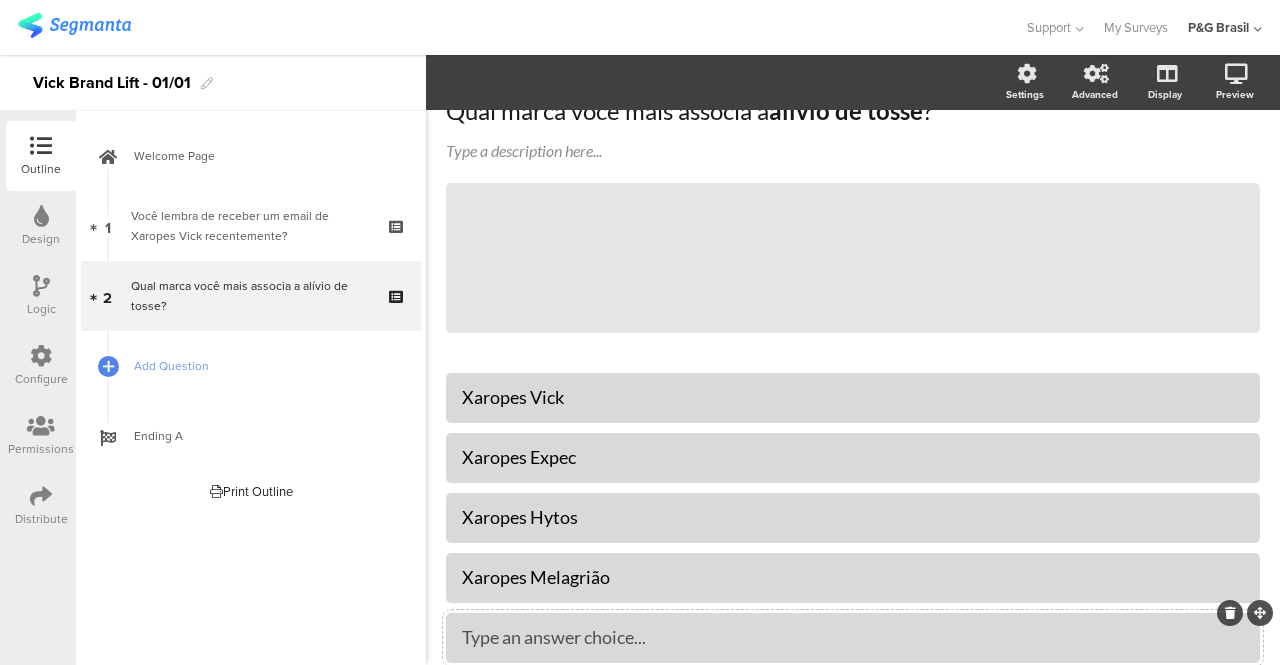 type 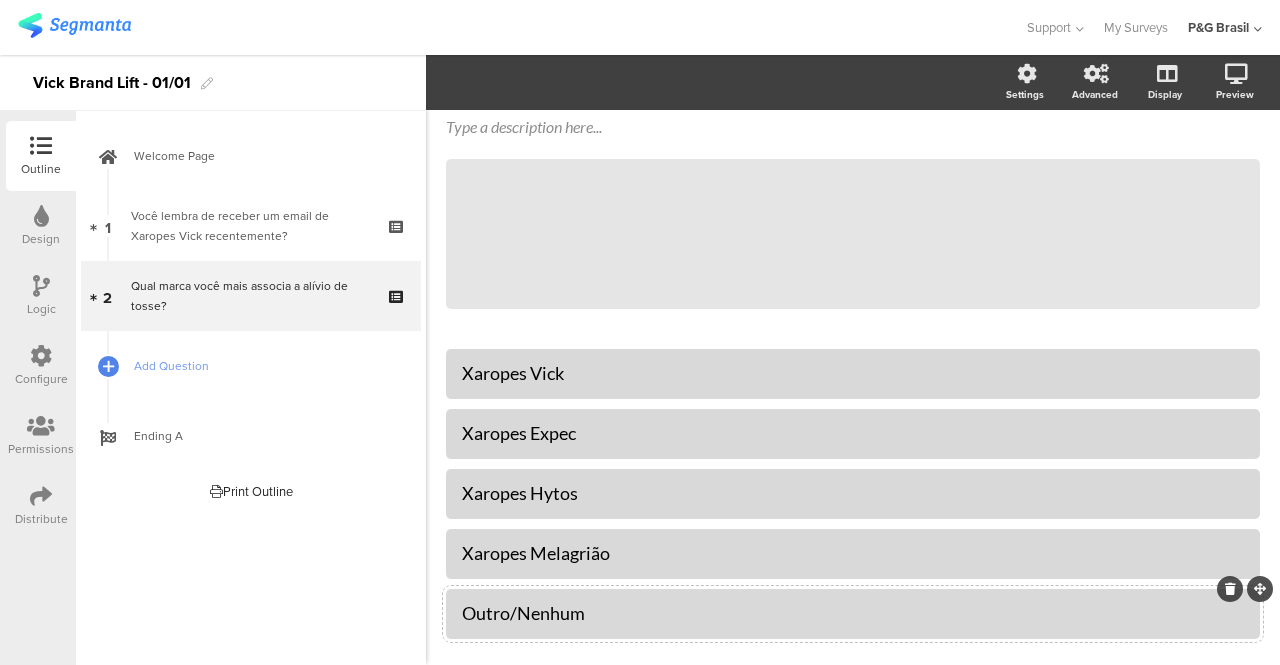 scroll, scrollTop: 0, scrollLeft: 0, axis: both 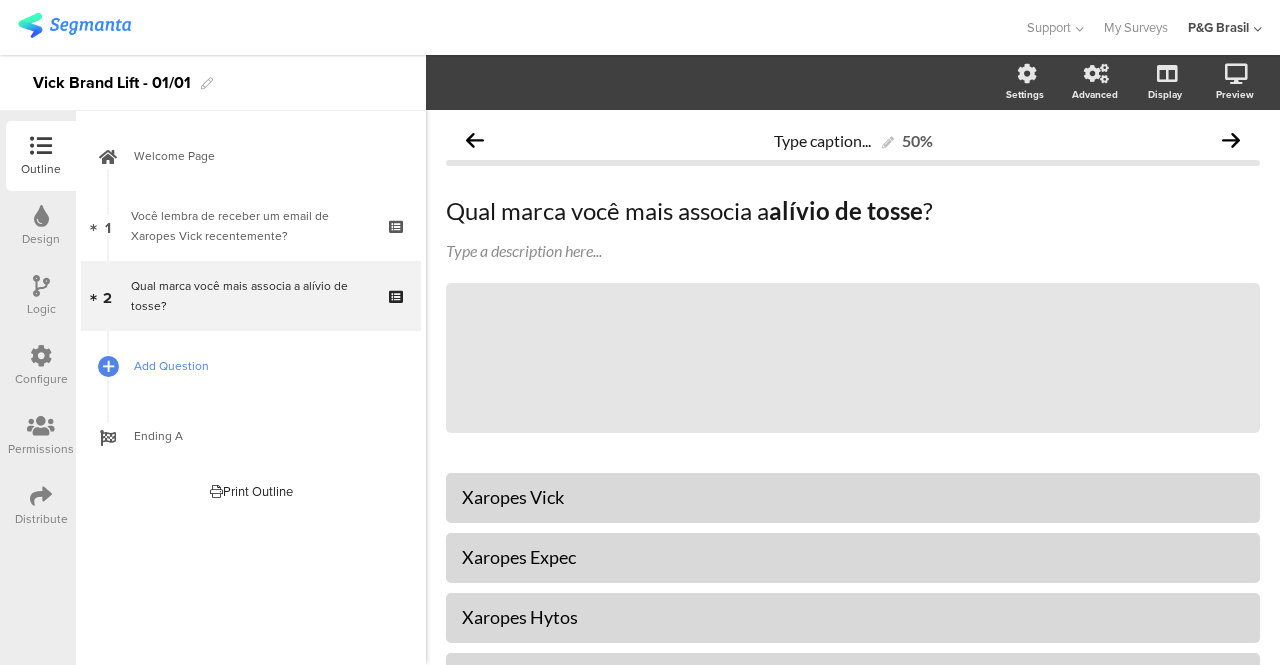 click on "Add Question" at bounding box center [262, 366] 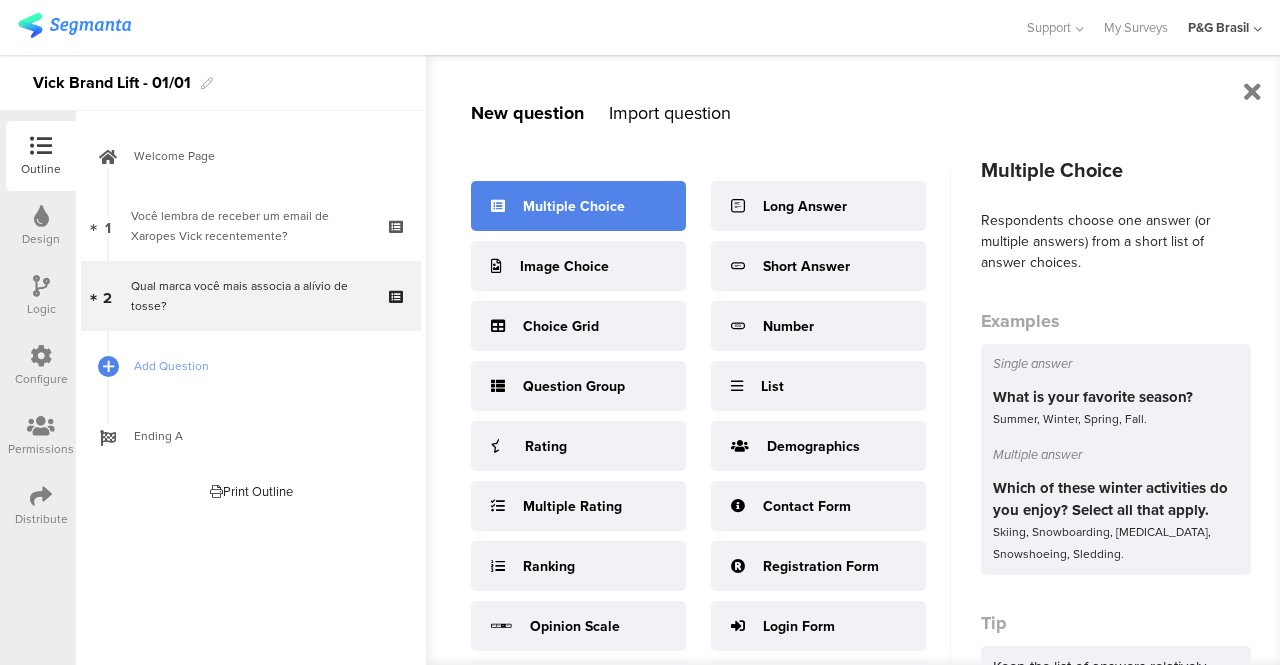 click on "Multiple Choice" at bounding box center (578, 206) 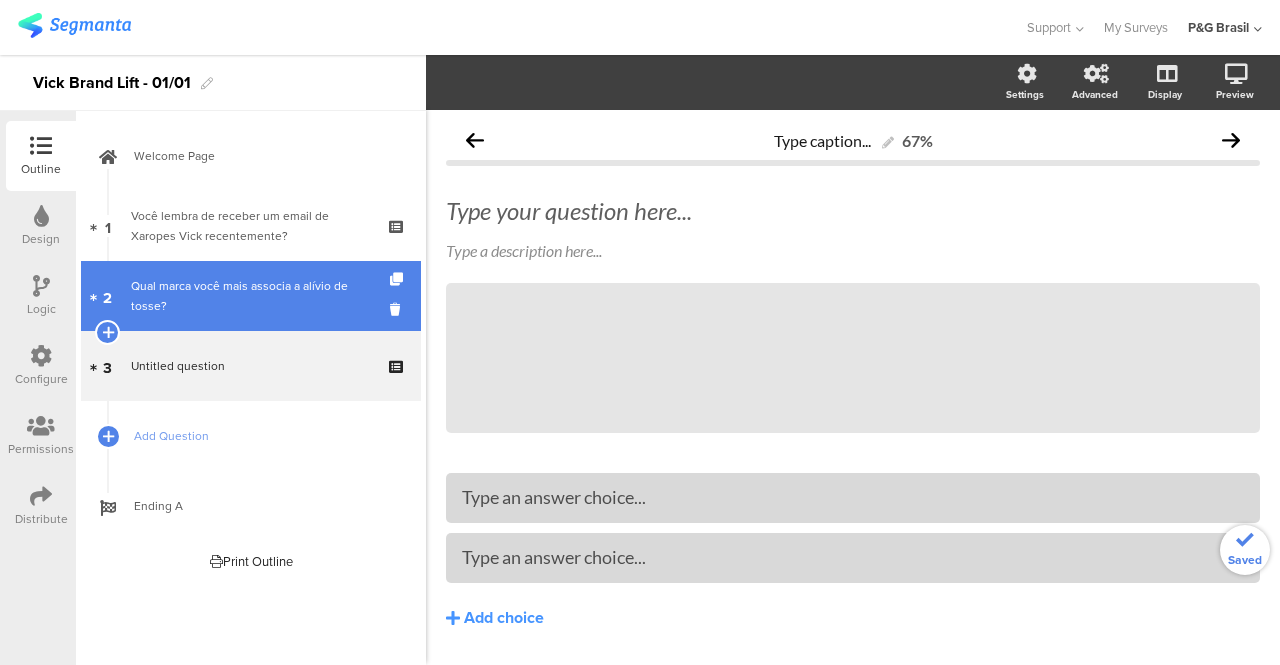 click on "Qual marca você mais associa a alívio de tosse?" at bounding box center (250, 296) 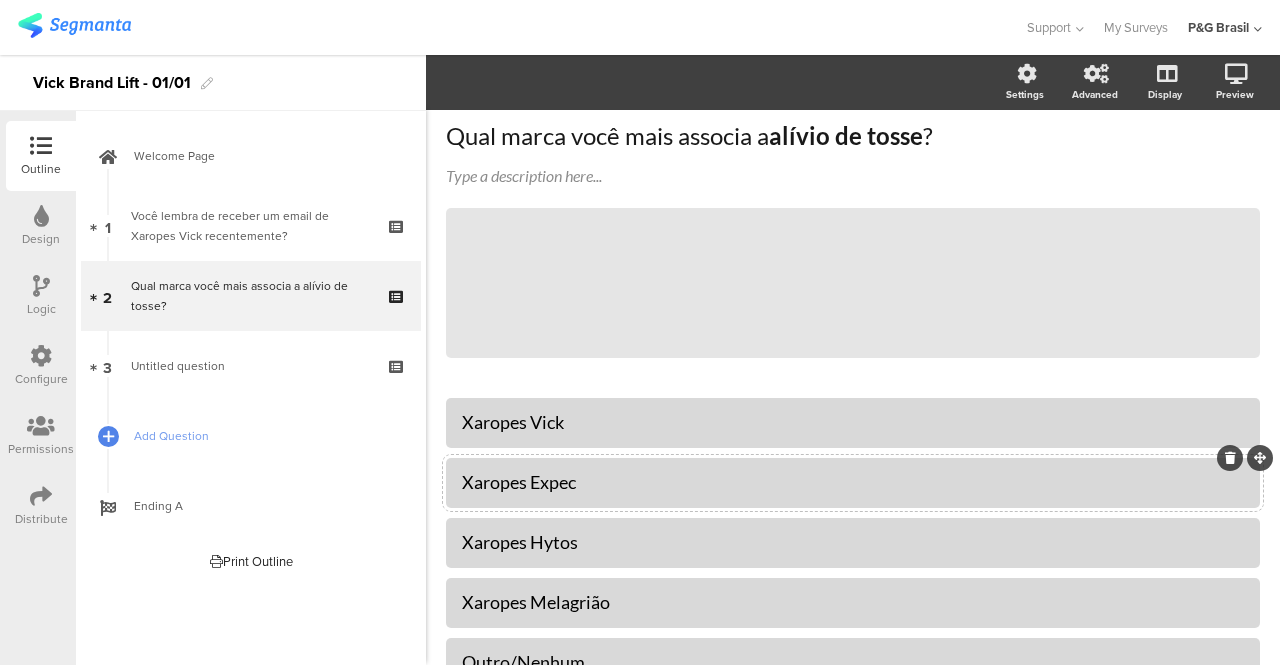 scroll, scrollTop: 0, scrollLeft: 0, axis: both 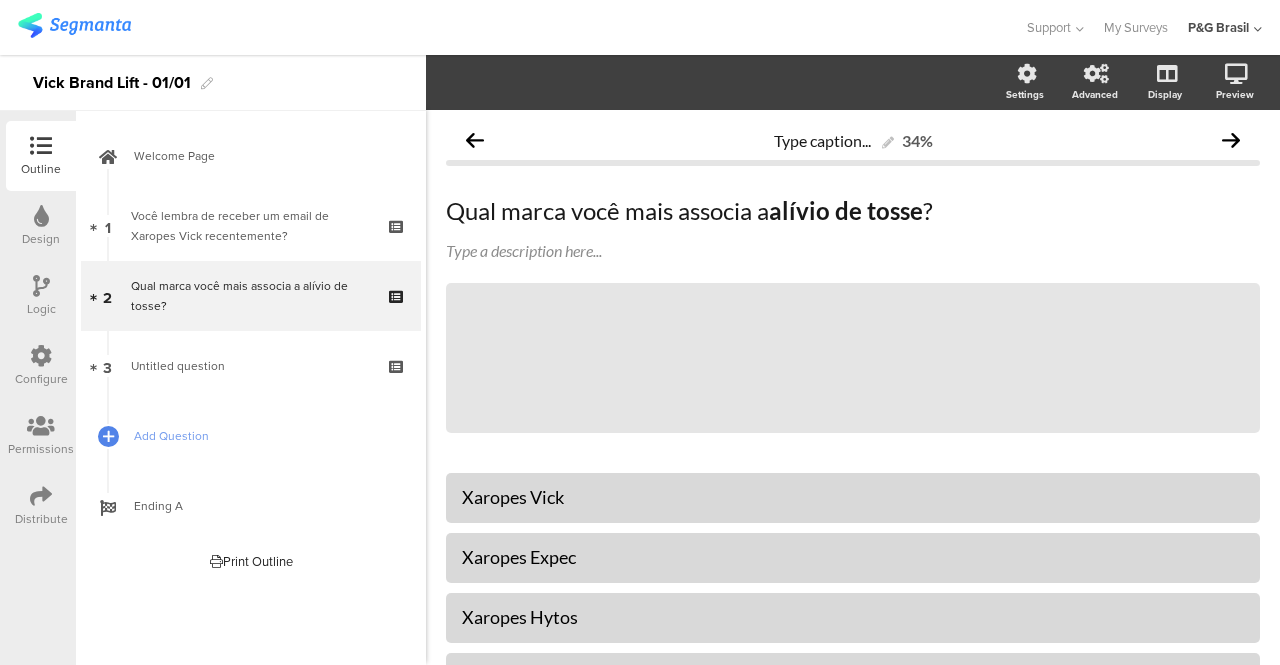 click on "Untitled question" at bounding box center (178, 366) 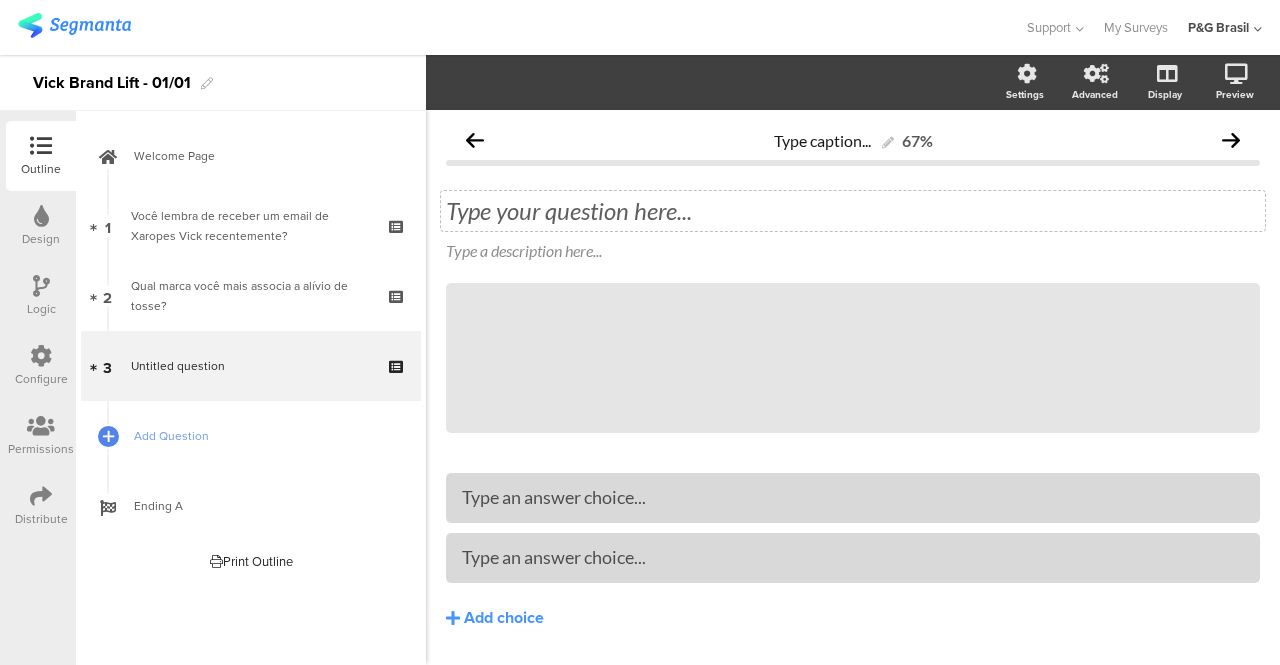 click on "Type your question here..." 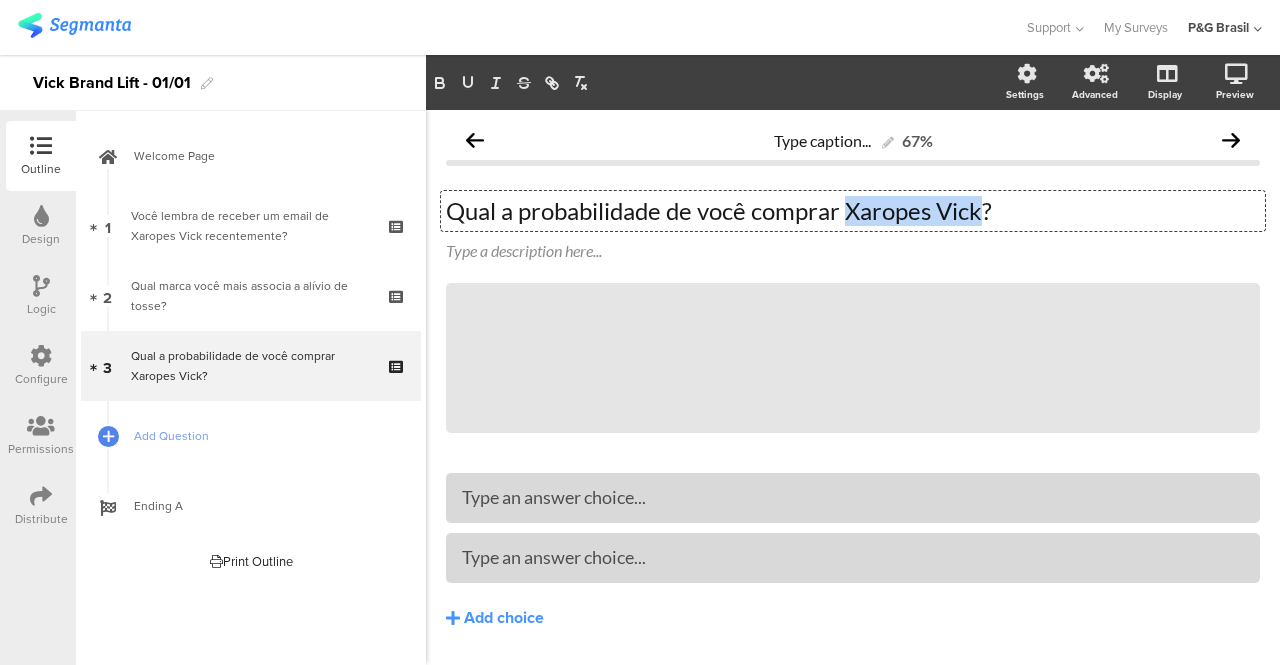 drag, startPoint x: 849, startPoint y: 206, endPoint x: 980, endPoint y: 209, distance: 131.03435 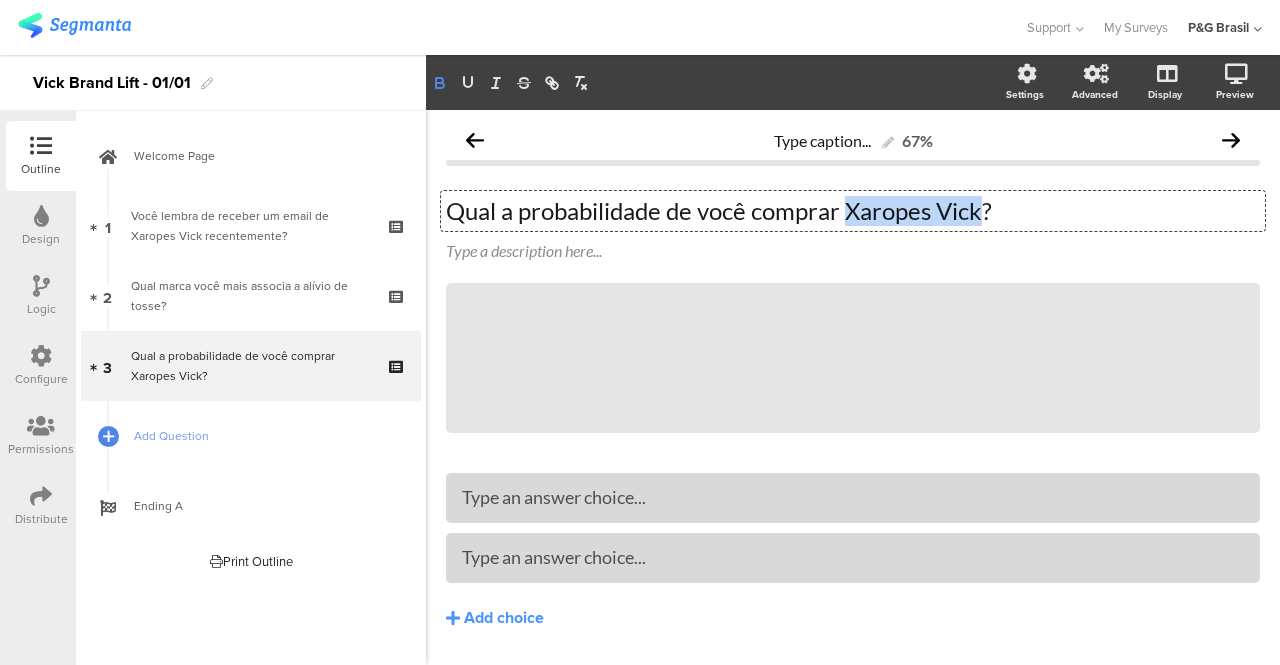 click 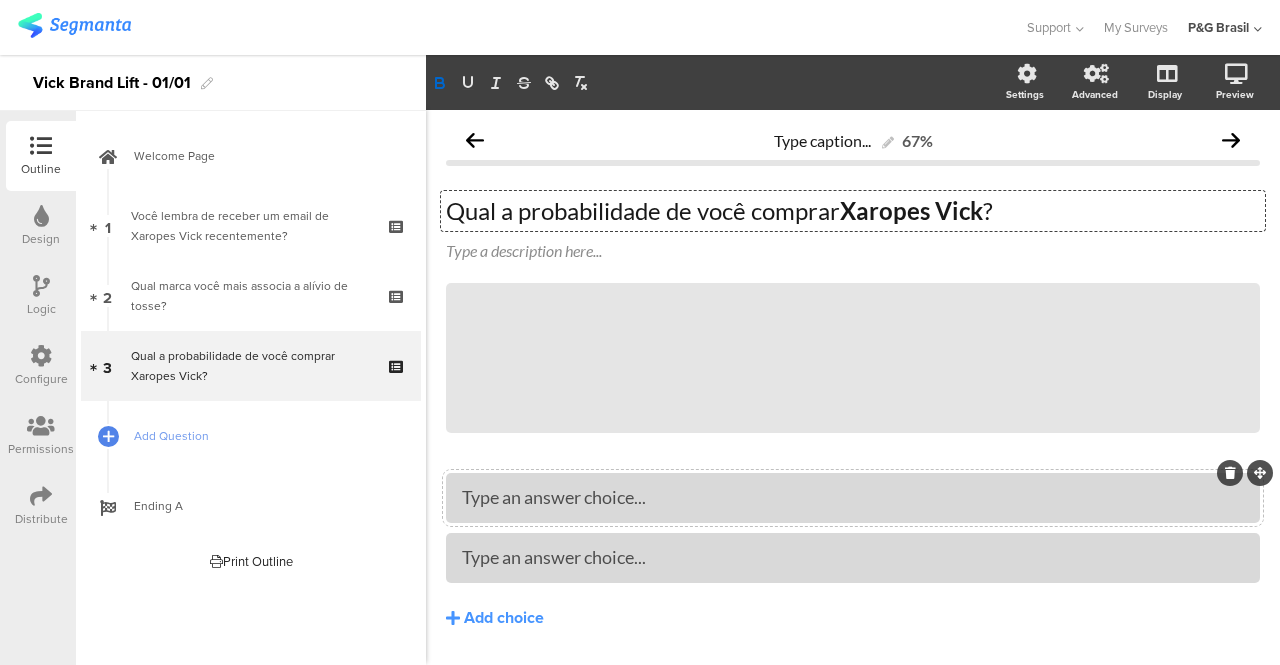 type 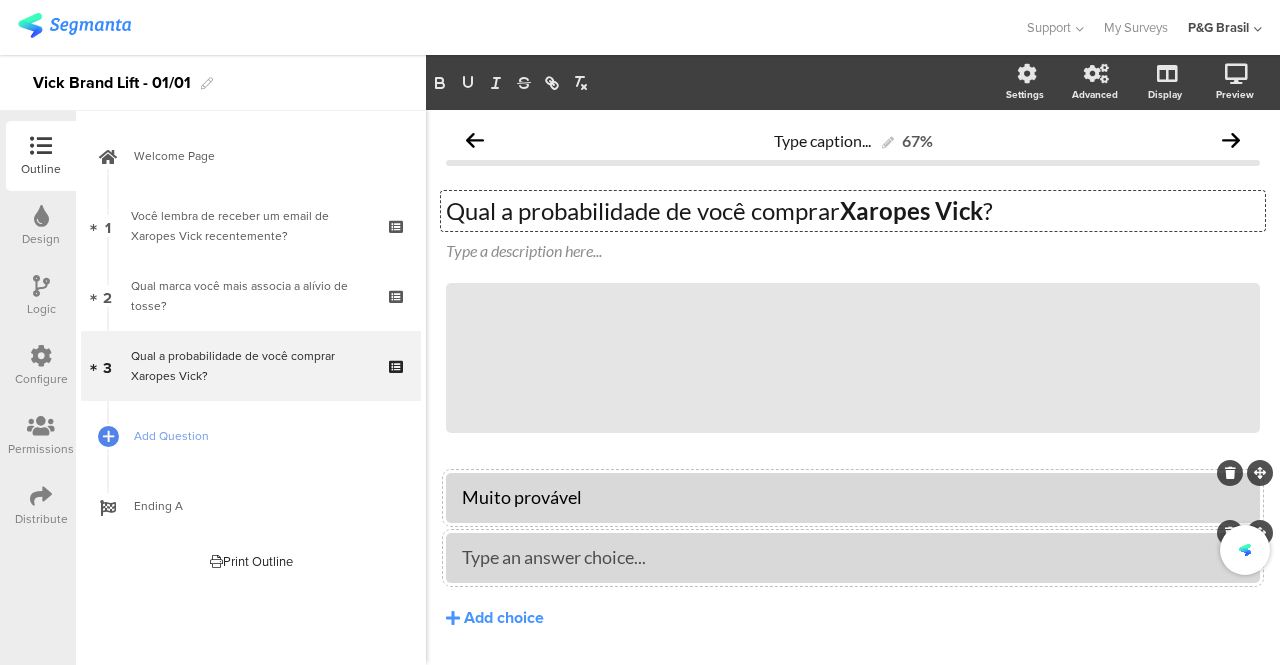 type 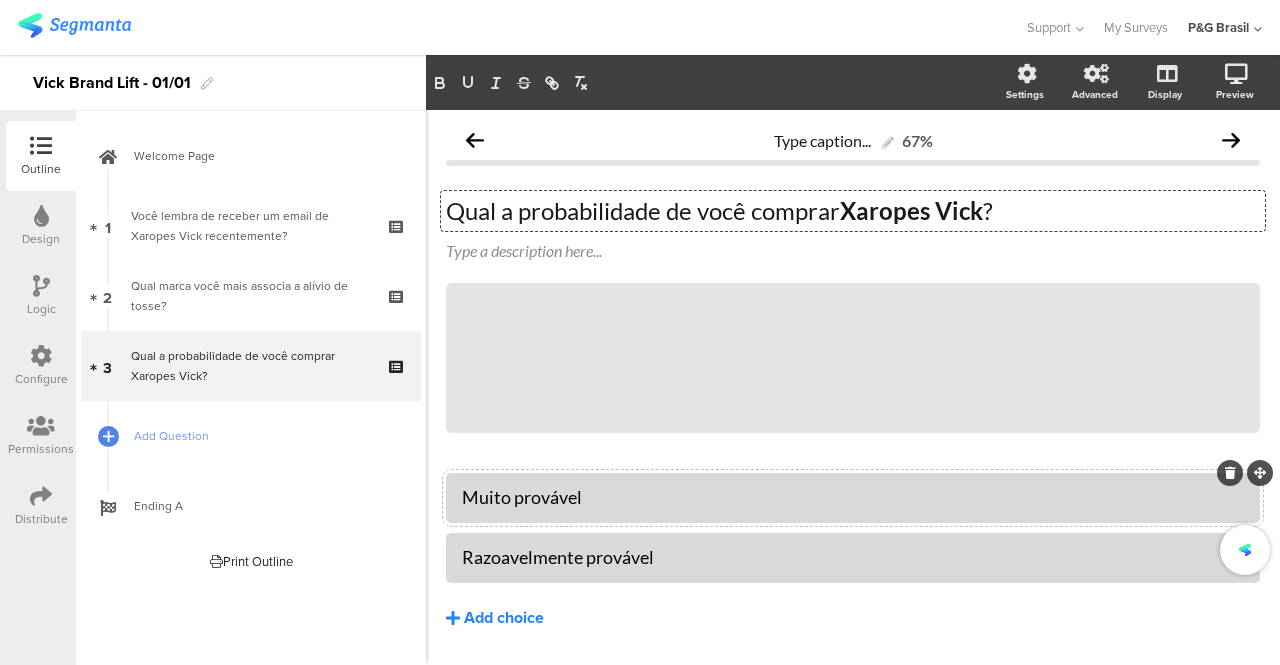 click on "Add choice" 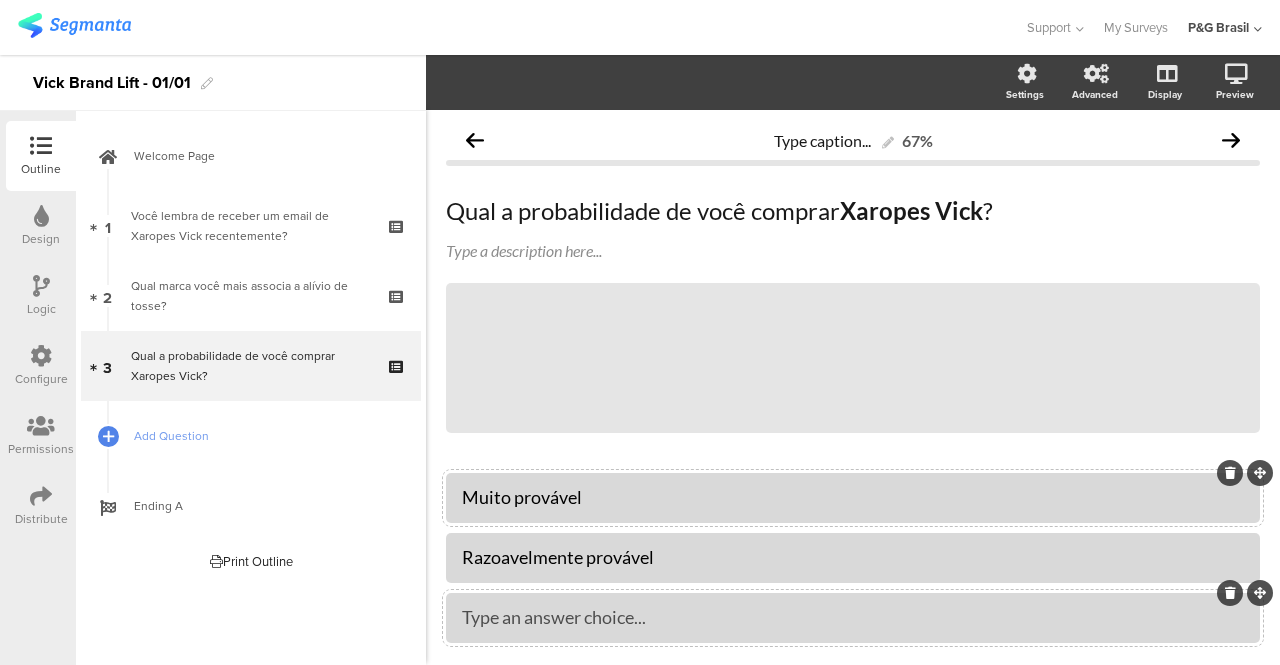 type 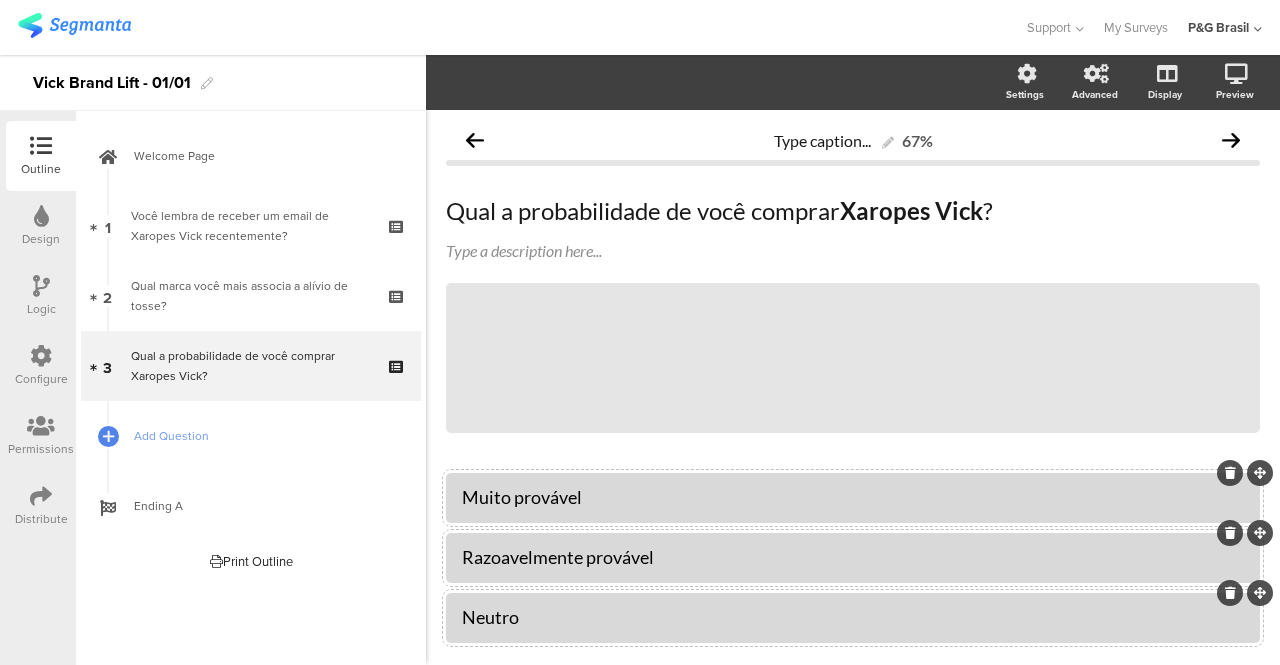 scroll, scrollTop: 117, scrollLeft: 0, axis: vertical 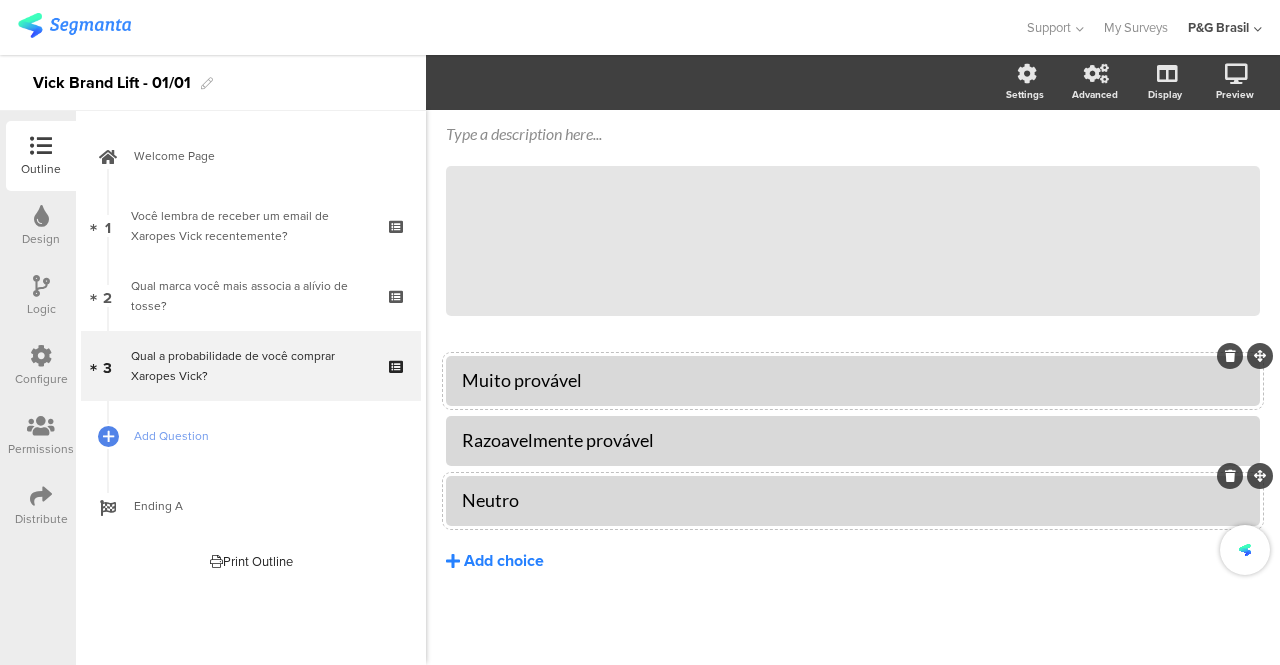 click on "Add choice" 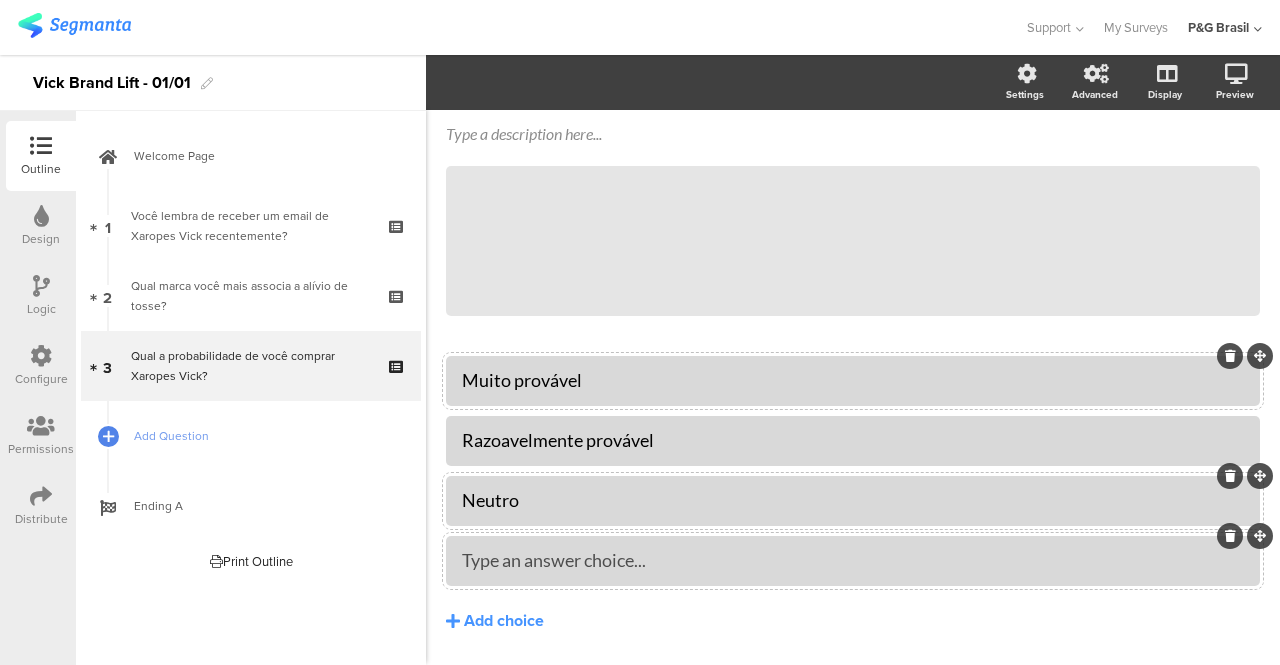 type 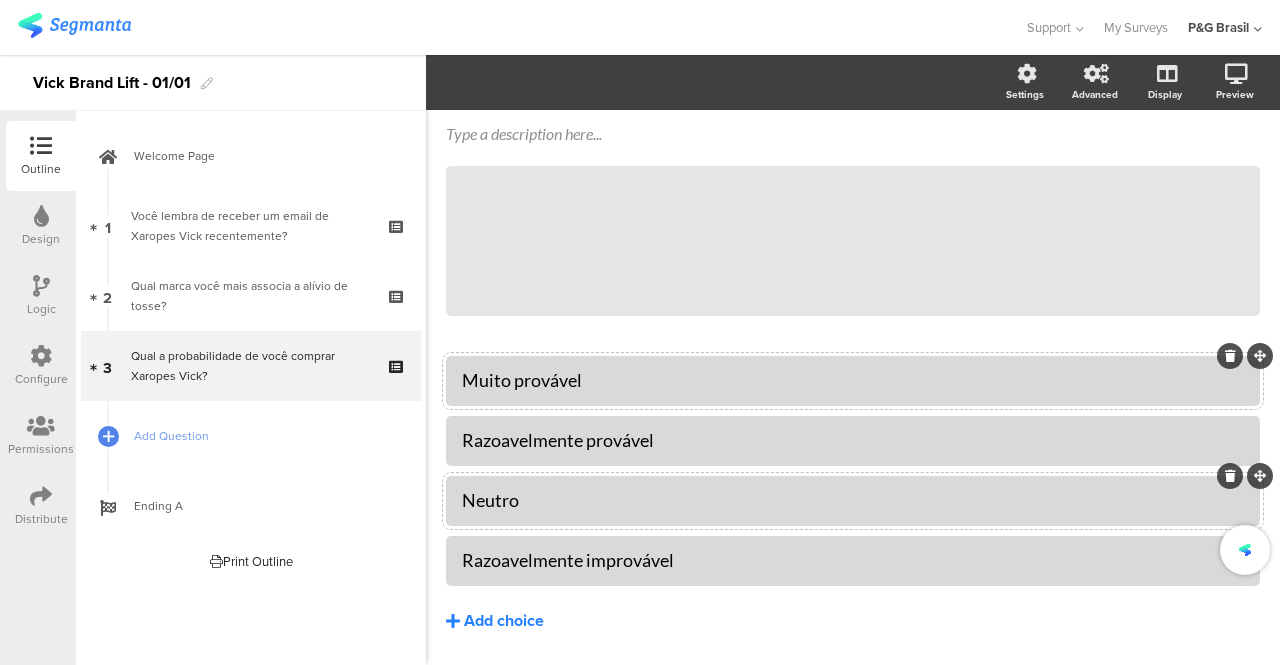click on "Add choice" 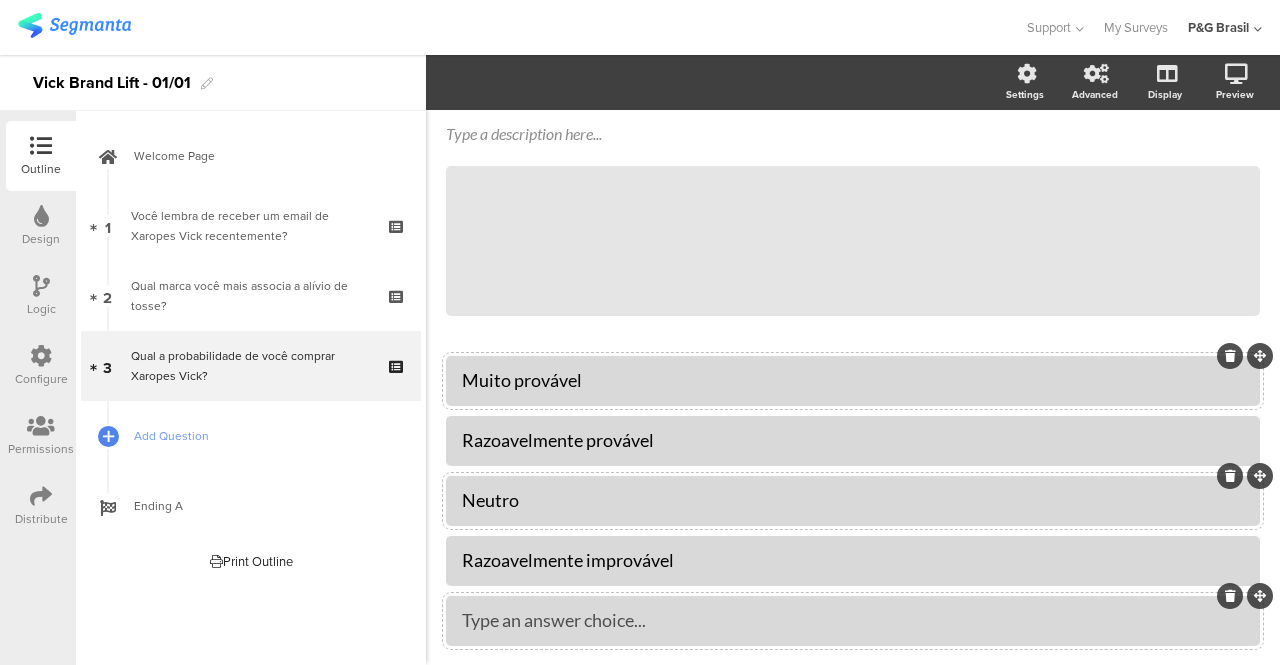 type 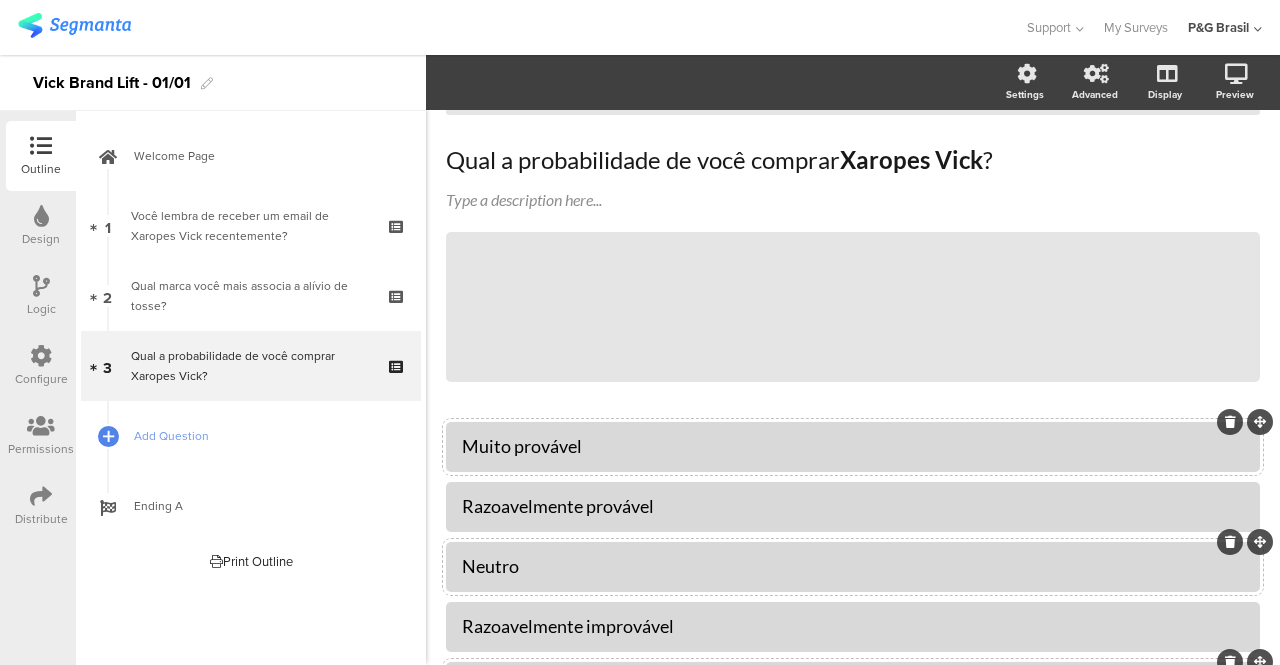 scroll, scrollTop: 0, scrollLeft: 0, axis: both 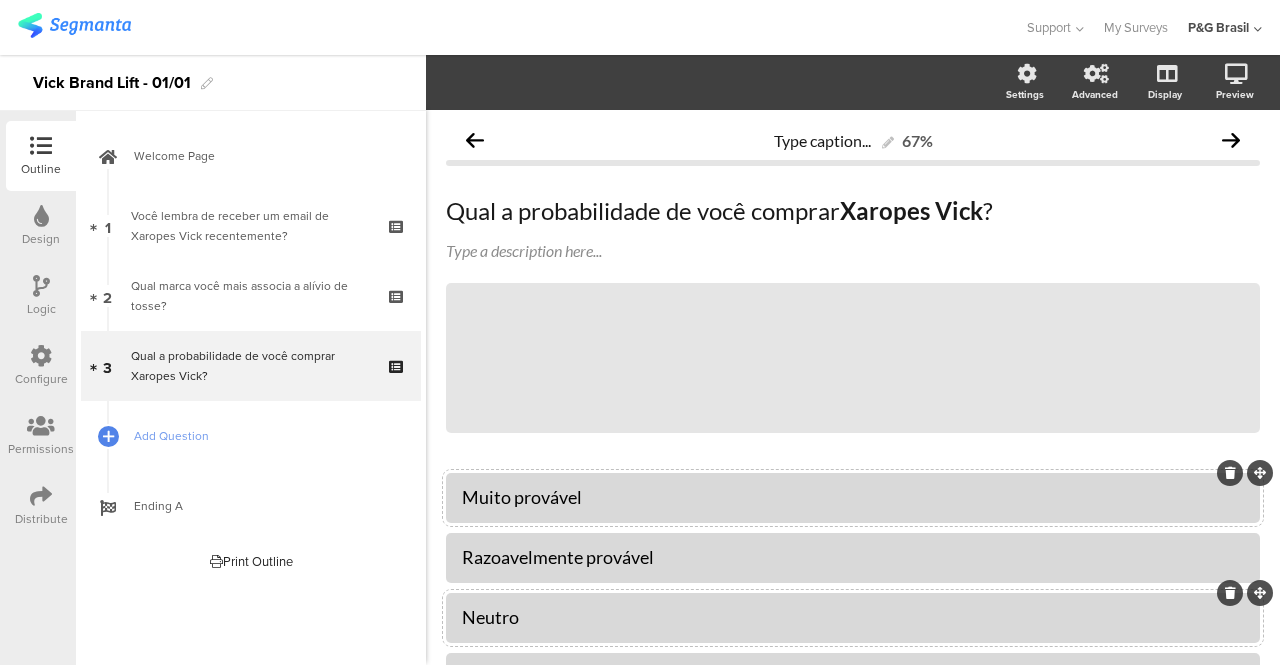 click on "Design" at bounding box center (41, 239) 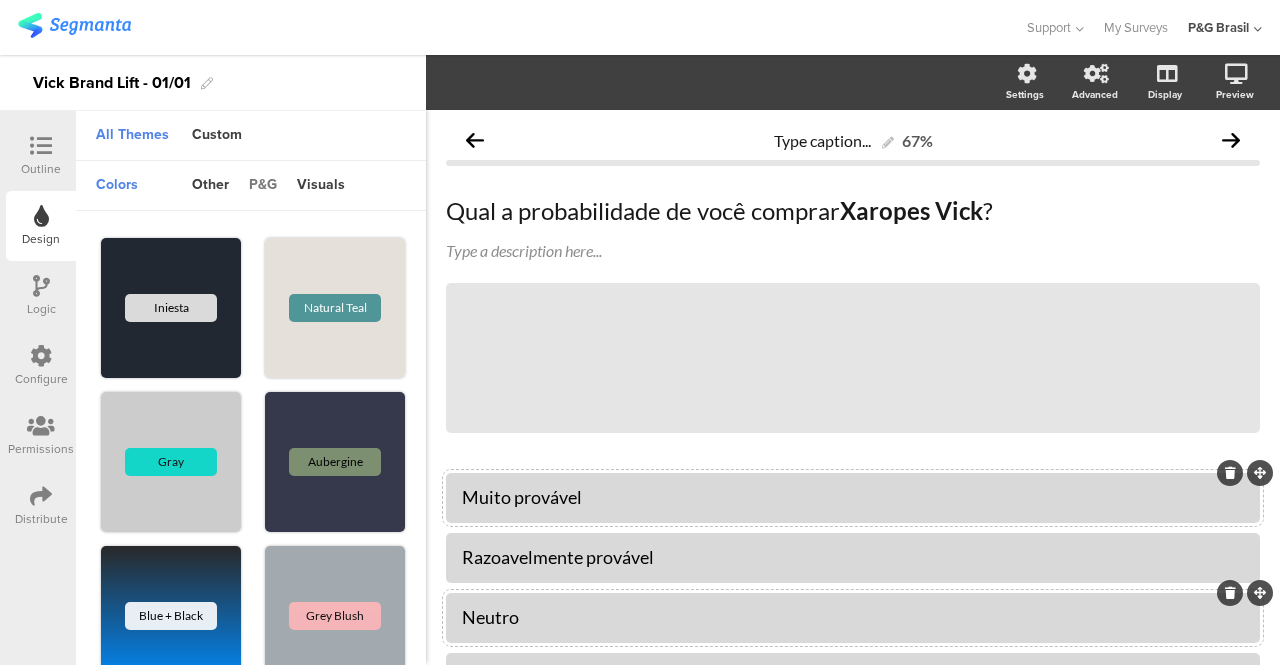 click on "p&g" at bounding box center [263, 186] 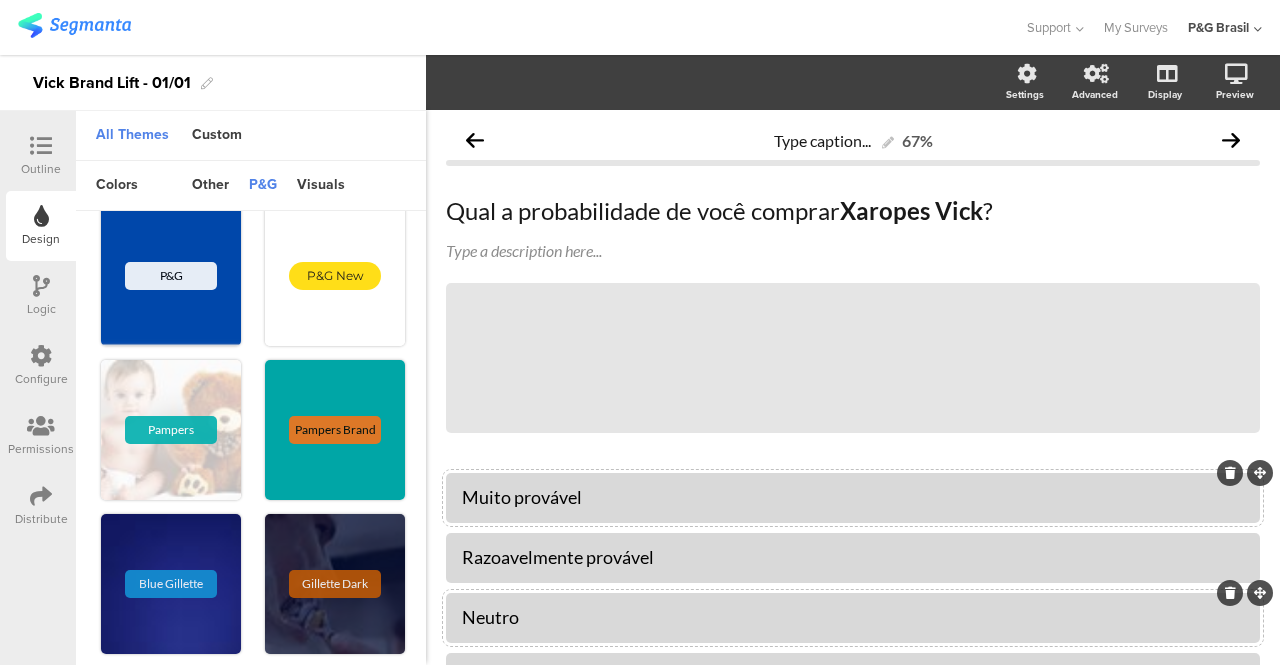 scroll, scrollTop: 0, scrollLeft: 0, axis: both 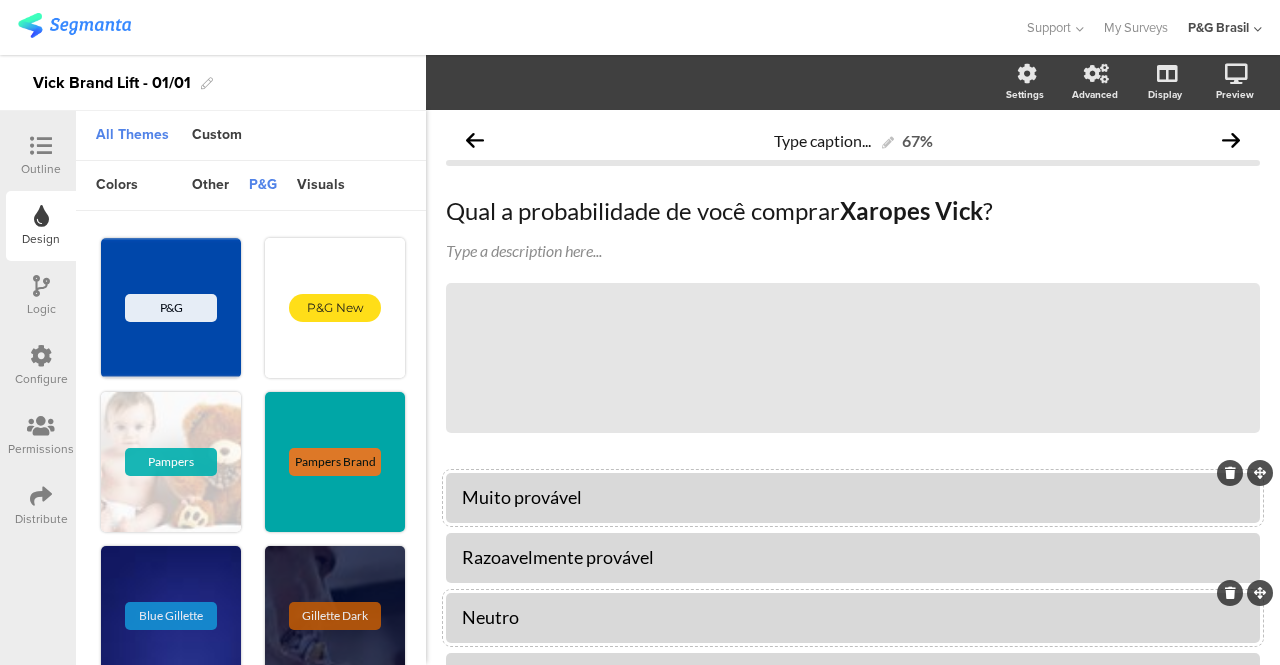 click at bounding box center [41, 496] 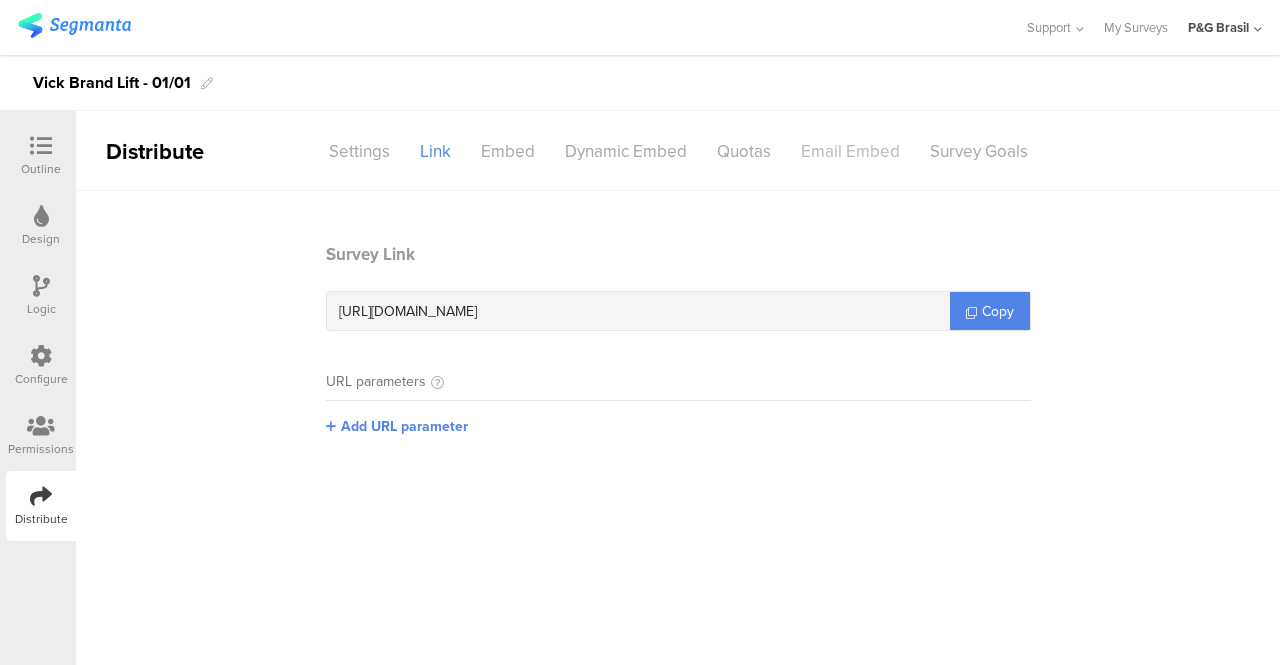 click on "Email Embed" at bounding box center [850, 151] 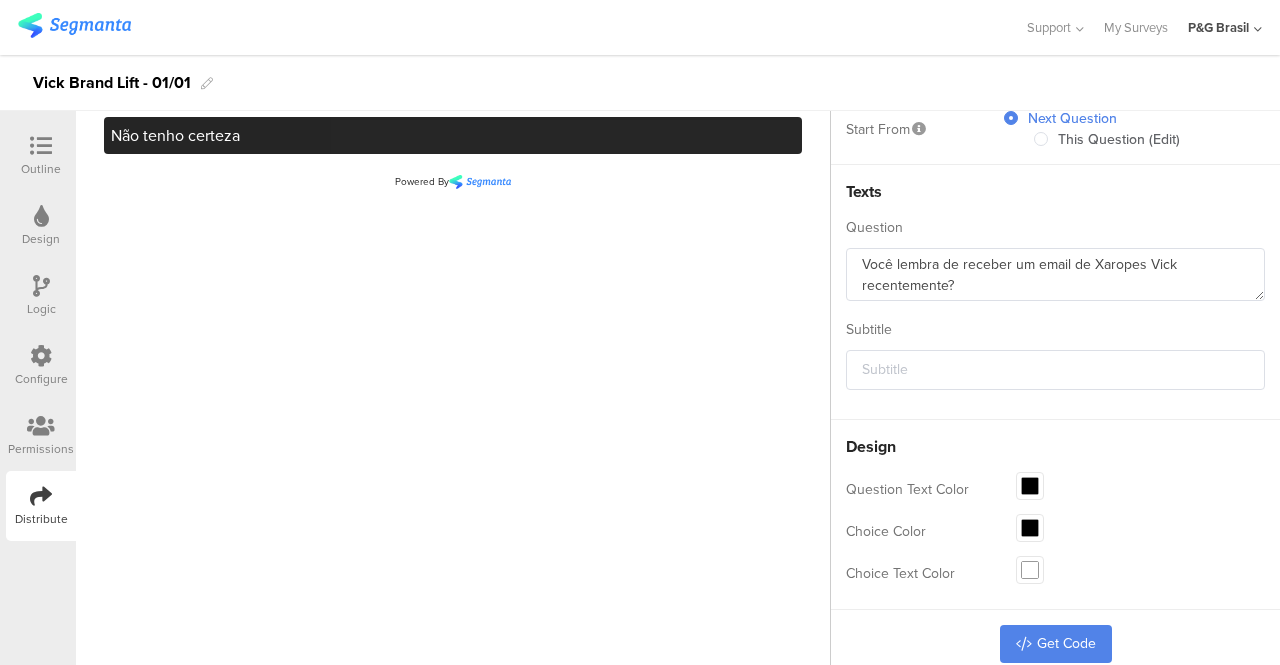 scroll, scrollTop: 252, scrollLeft: 0, axis: vertical 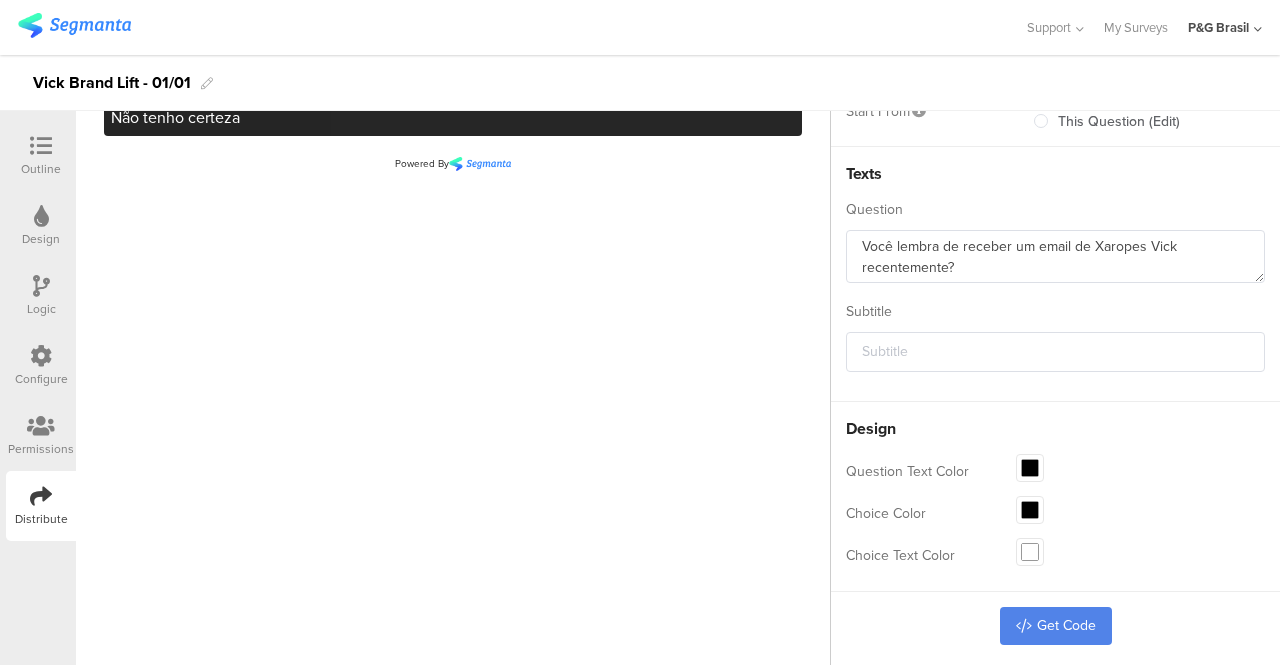 click at bounding box center (1030, 468) 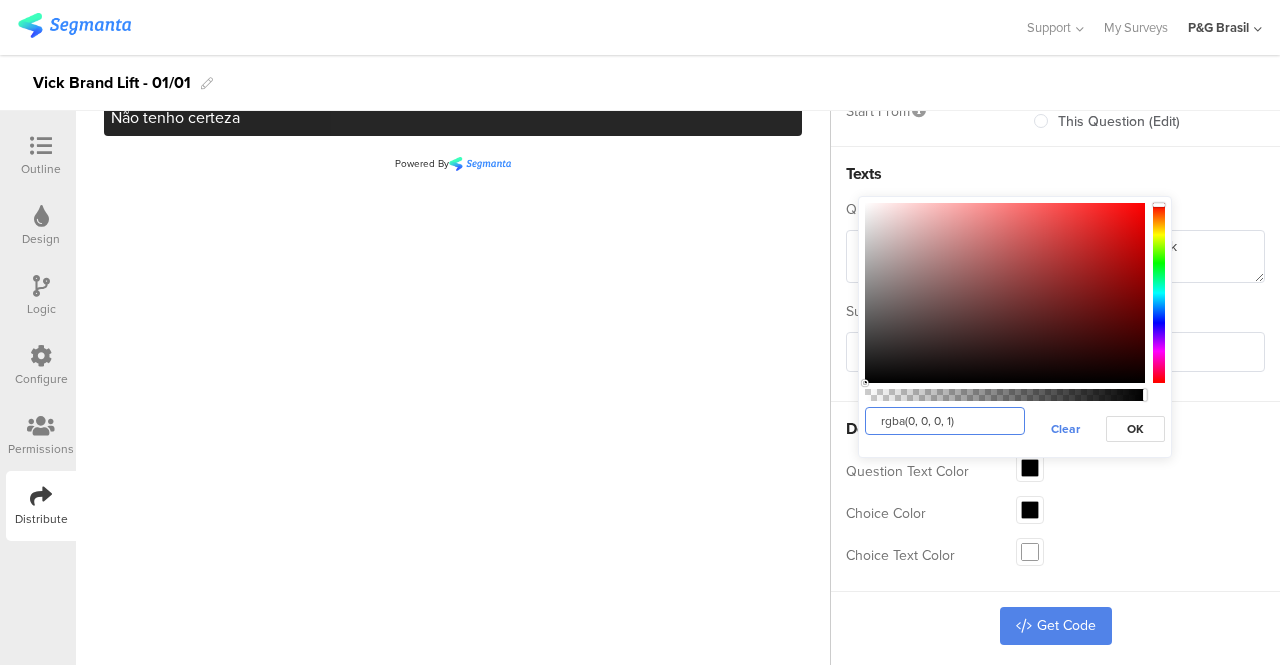click on "rgba(0, 0, 0, 1)" at bounding box center (945, 421) 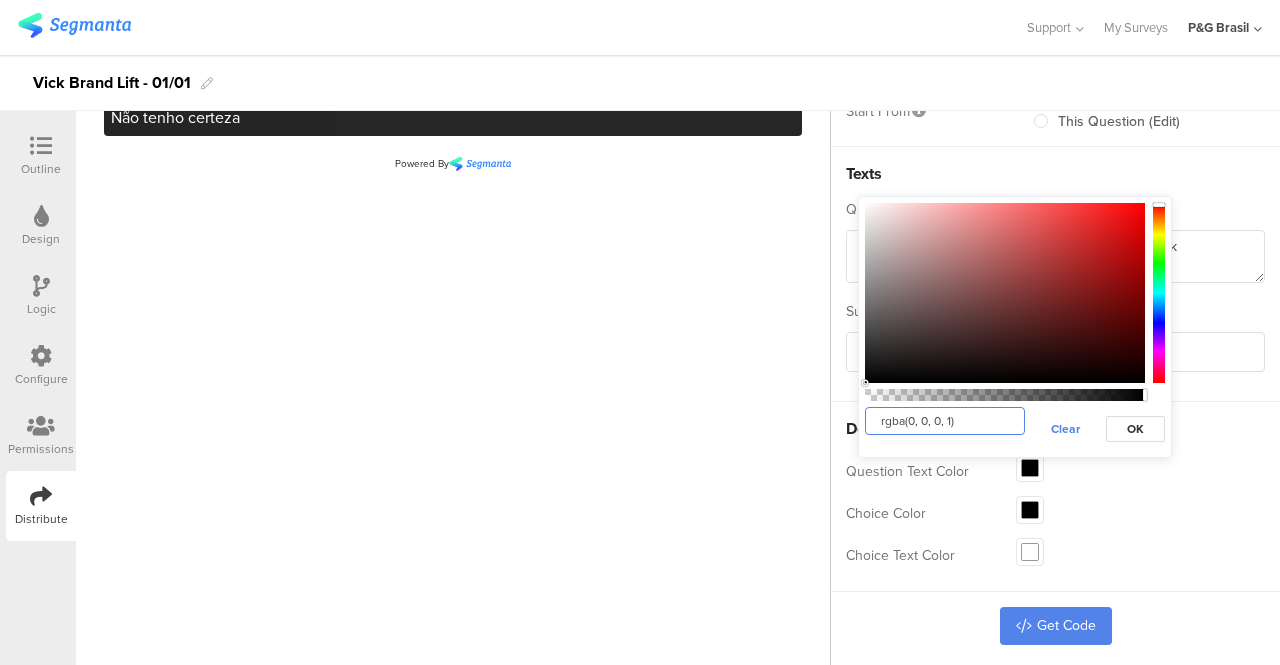 click on "rgba(0, 0, 0, 1)" at bounding box center [945, 421] 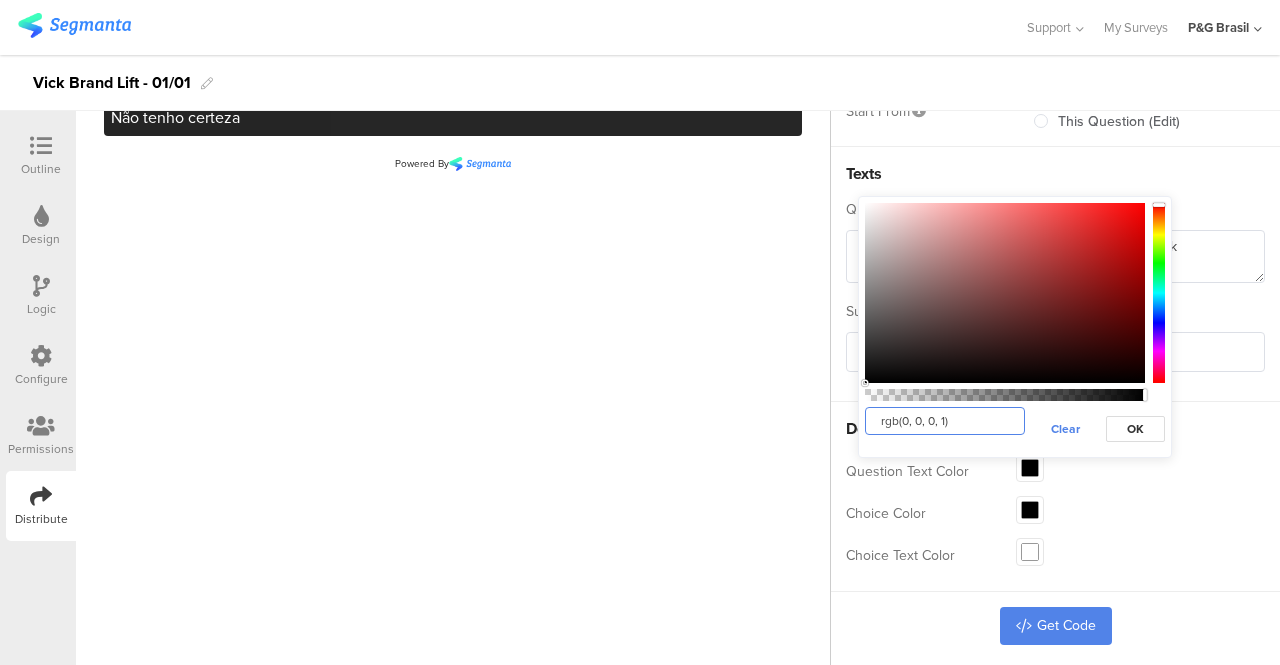 click on "rgb(0, 0, 0, 1)" at bounding box center (945, 421) 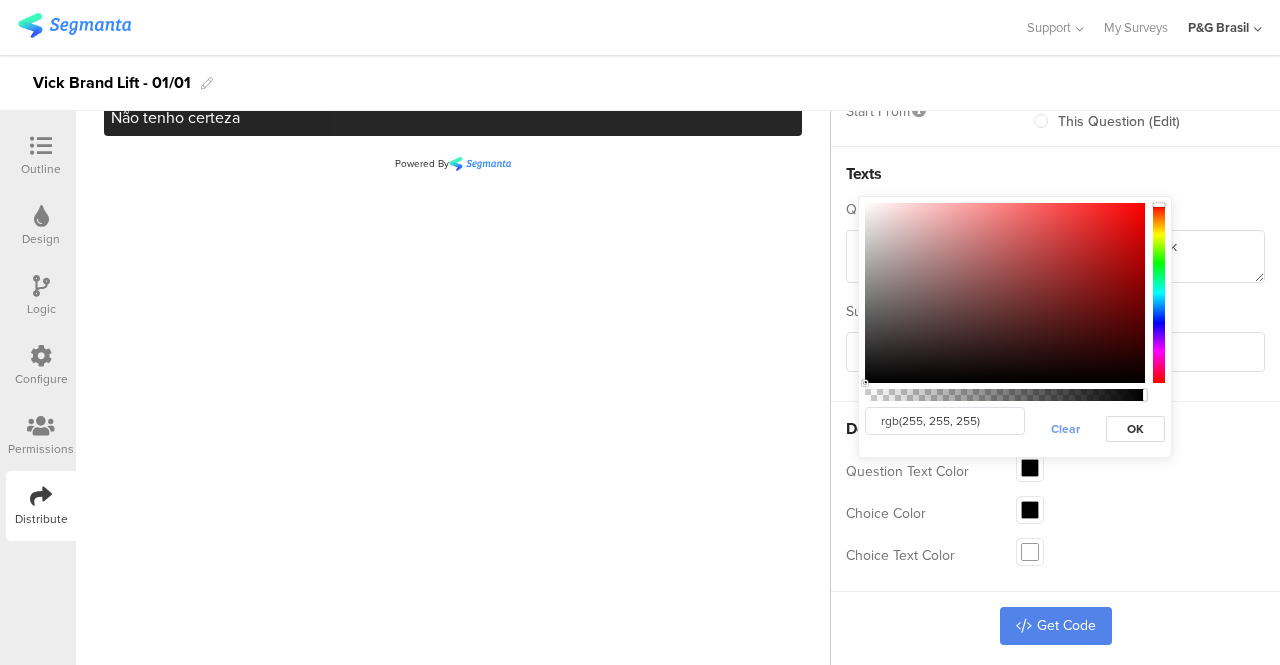 type on "rgba(255, 255, 255, 1)" 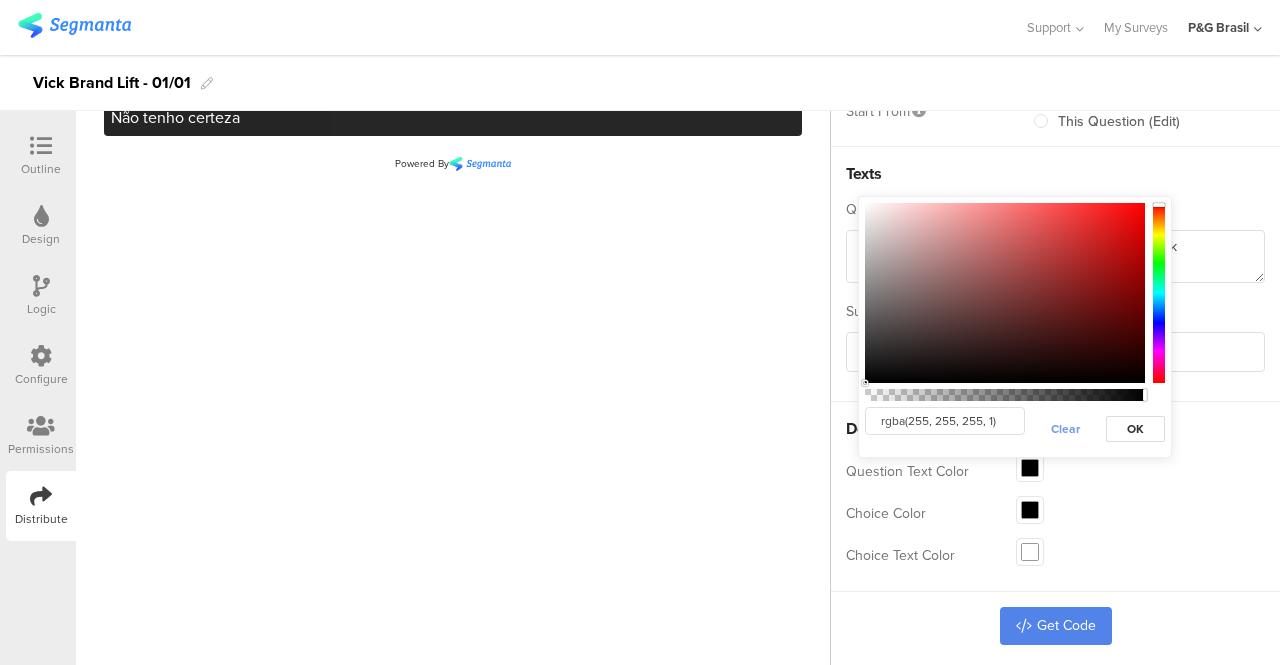 click on "Clear" at bounding box center [1065, 429] 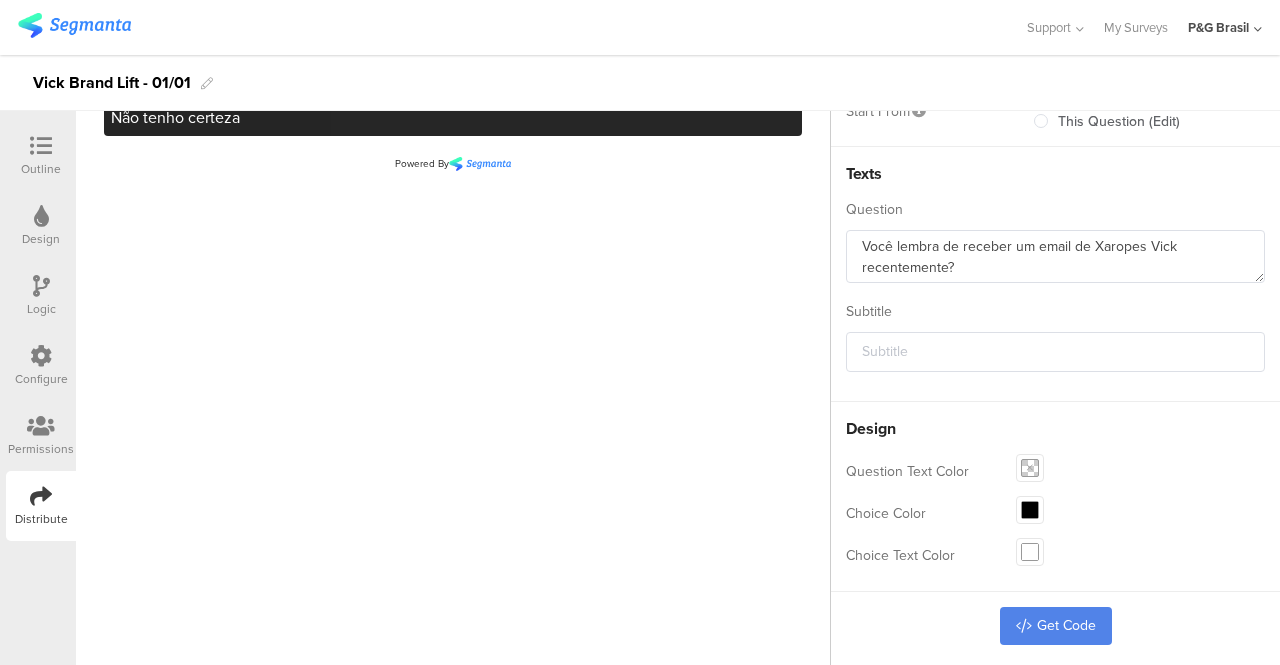click at bounding box center [1030, 468] 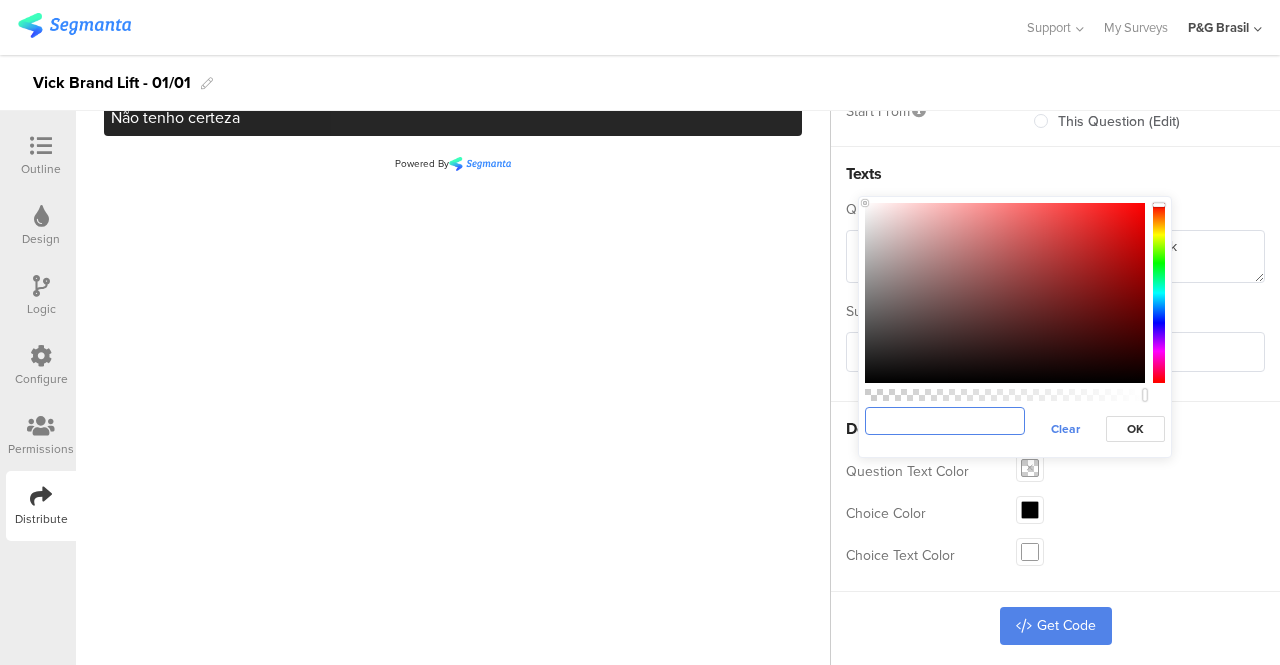 click at bounding box center [945, 421] 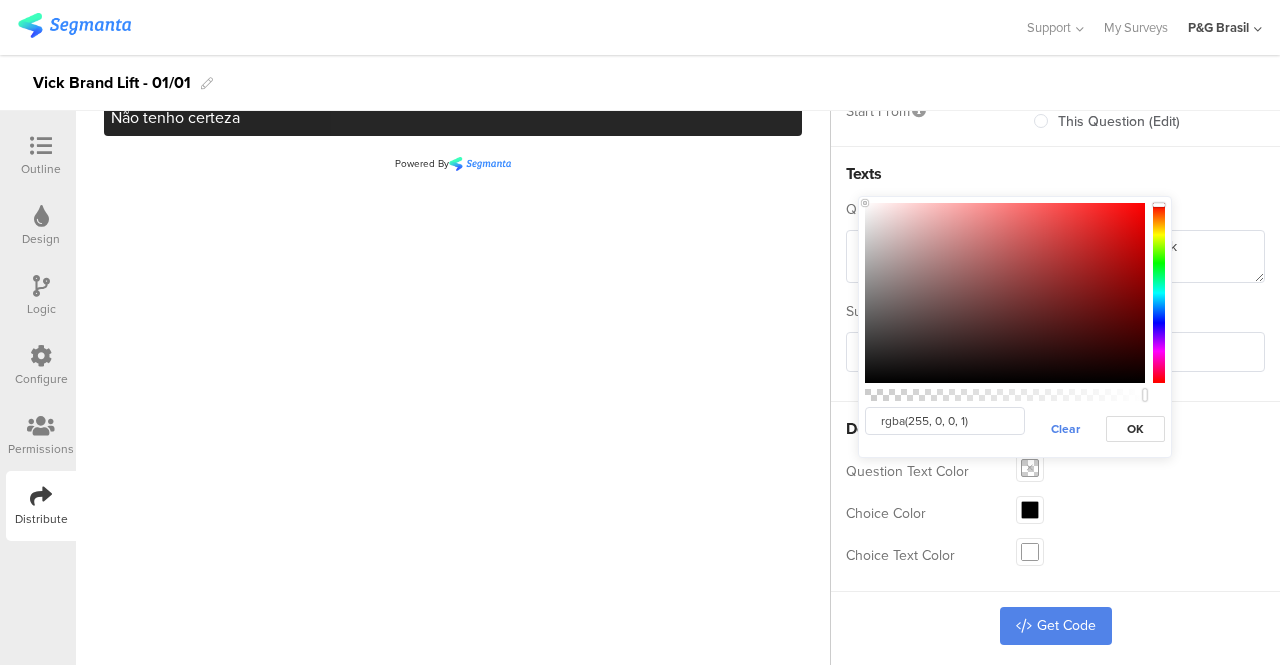 click on "rgba(255, 0, 0, 1)
Clear
OK" at bounding box center (1015, 429) 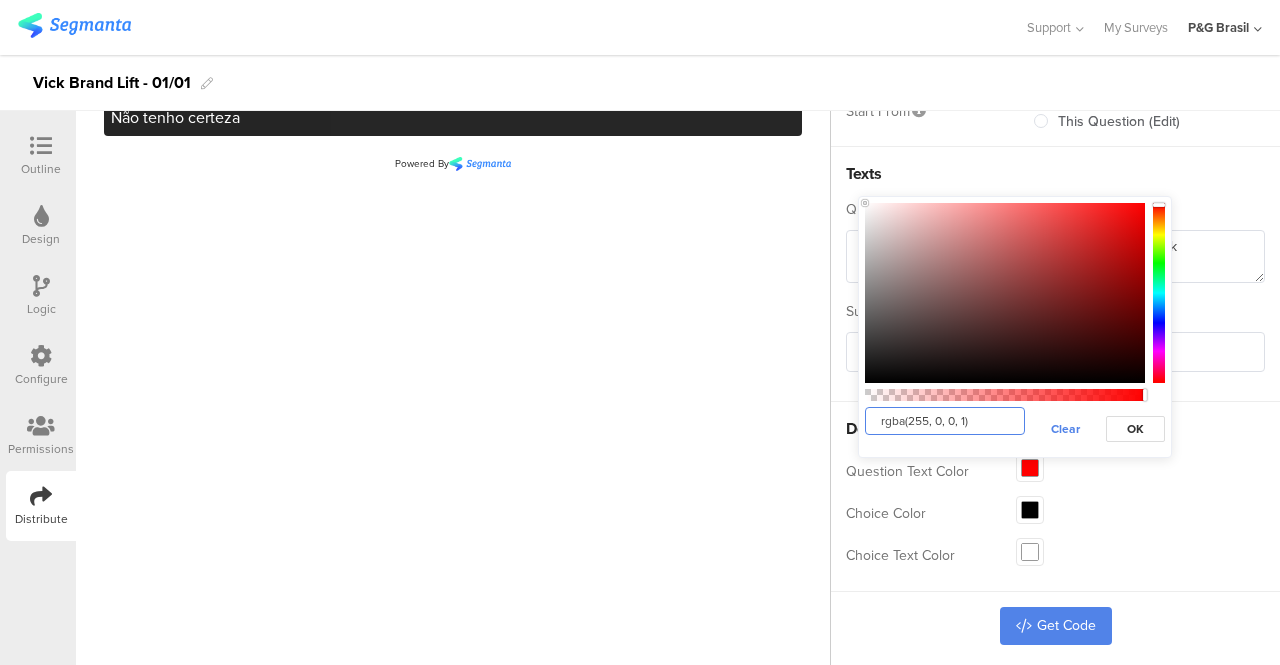 click on "rgba(255, 0, 0, 1)" at bounding box center [945, 421] 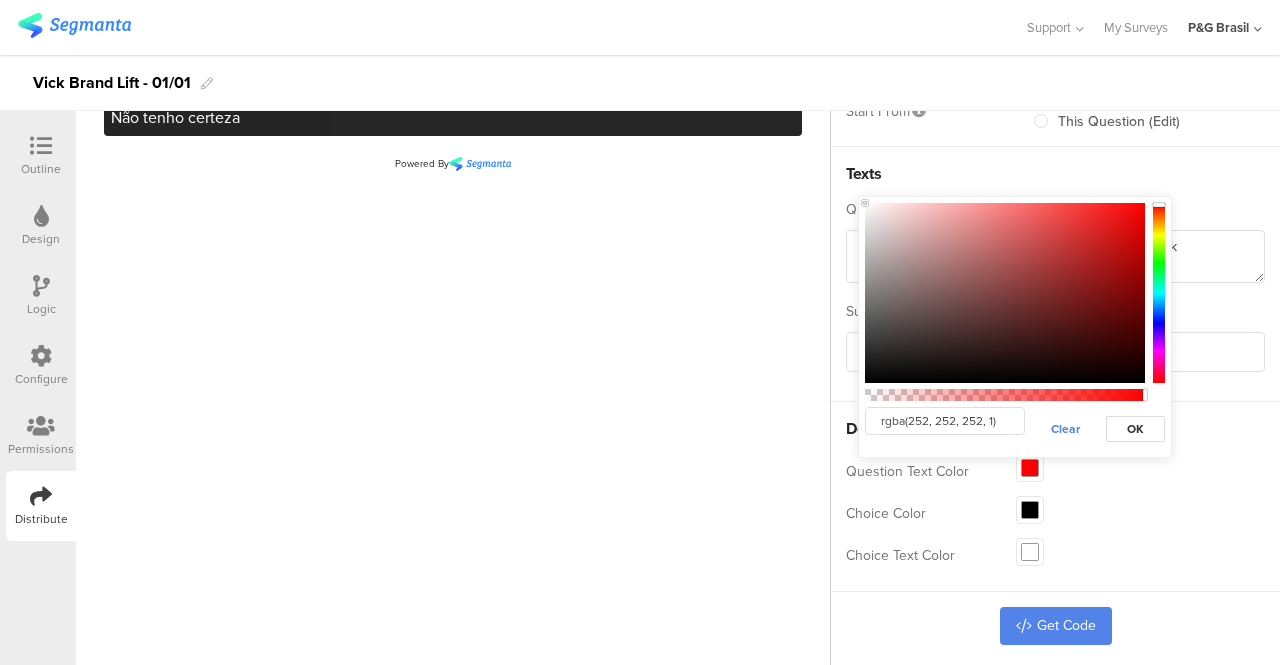 type on "rgba(255, 255, 255, 1)" 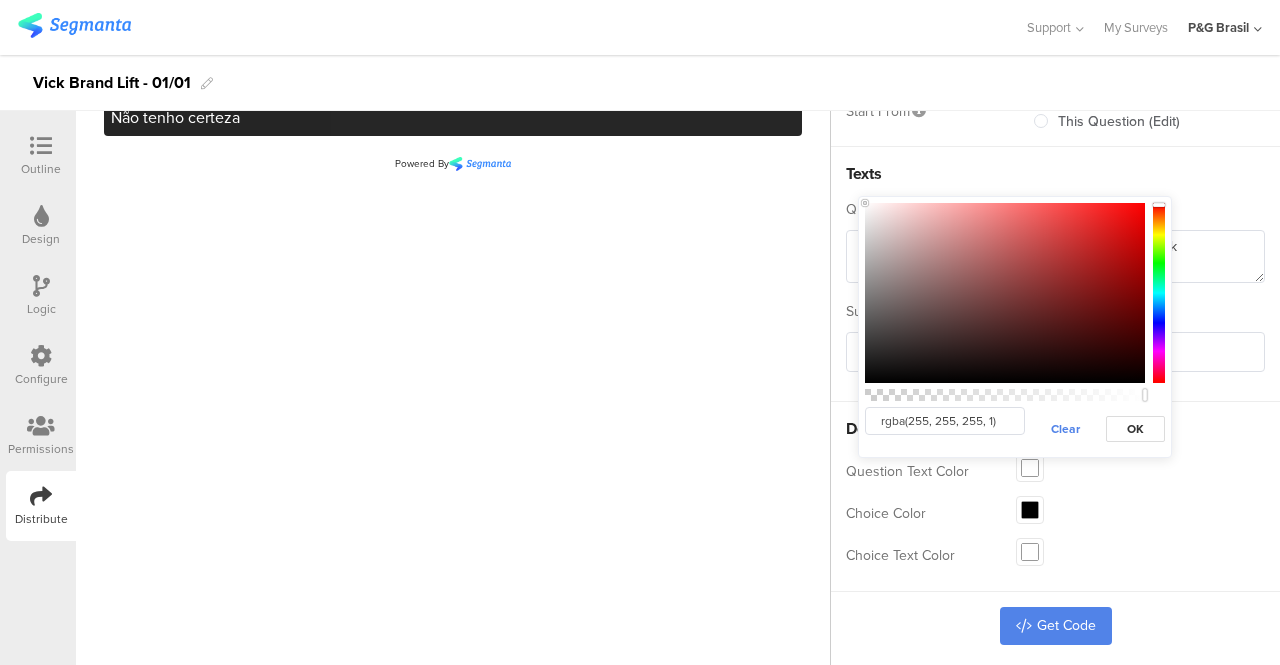 drag, startPoint x: 864, startPoint y: 205, endPoint x: 852, endPoint y: 183, distance: 25.059929 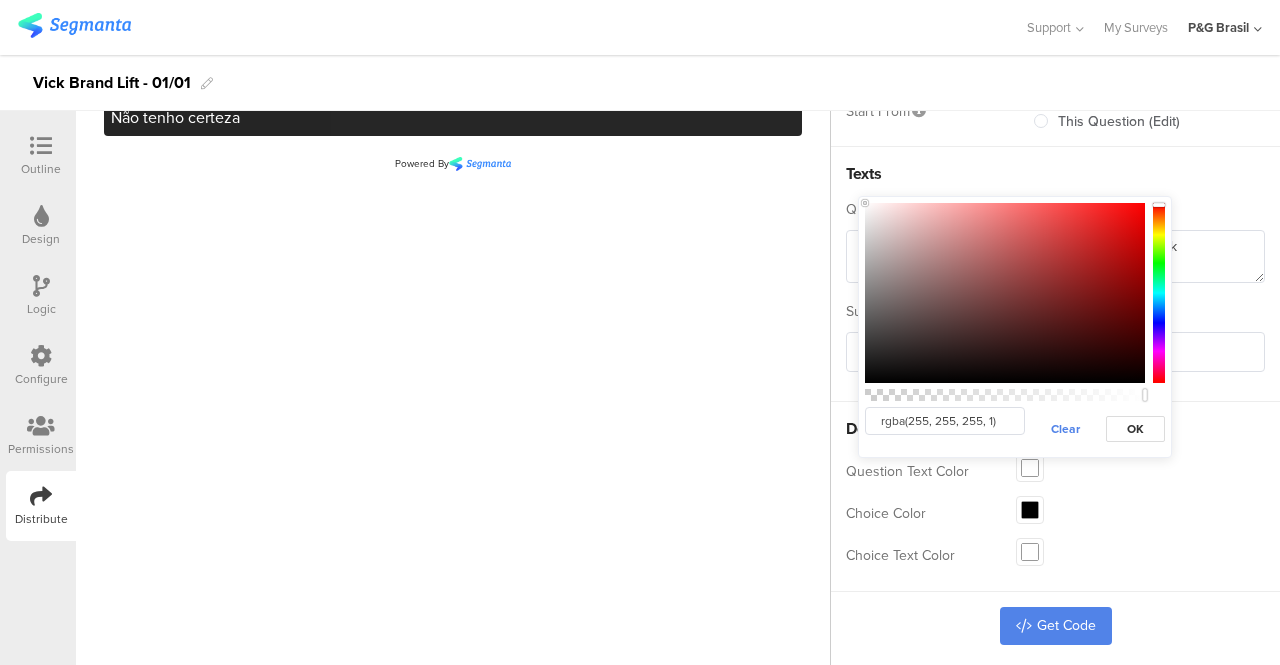 click on "rgba(255, 255, 255, 1)
Clear
OK" at bounding box center (1015, 327) 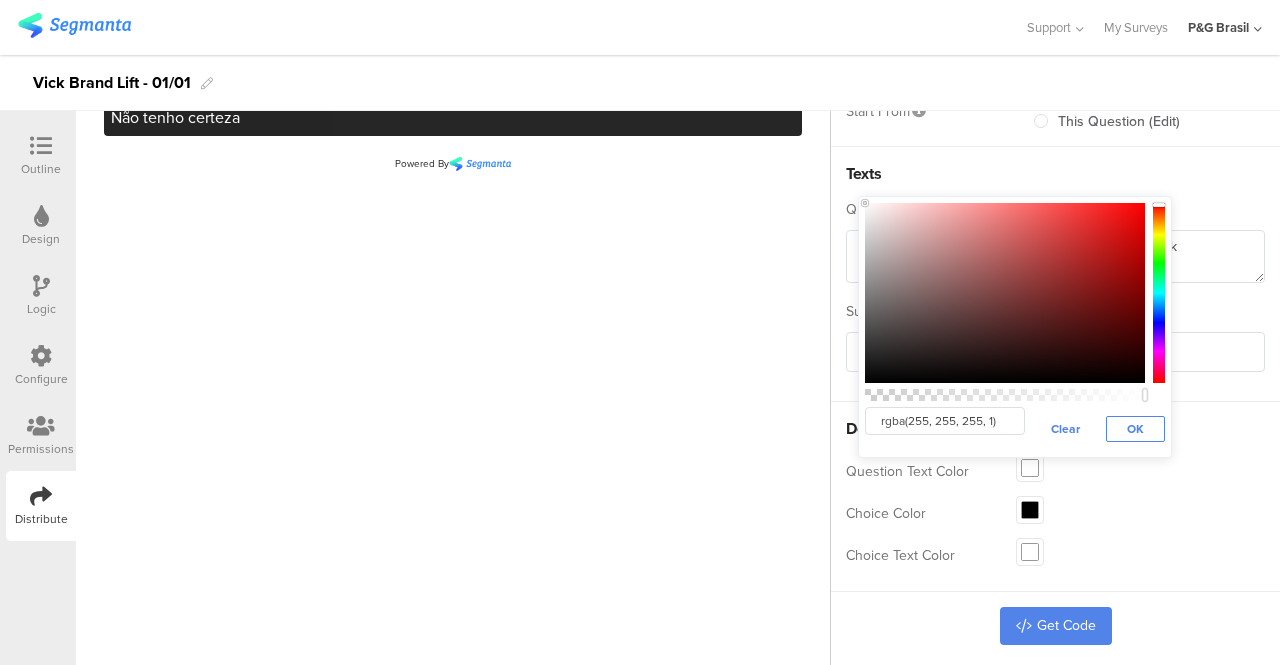 click on "OK" at bounding box center (1135, 429) 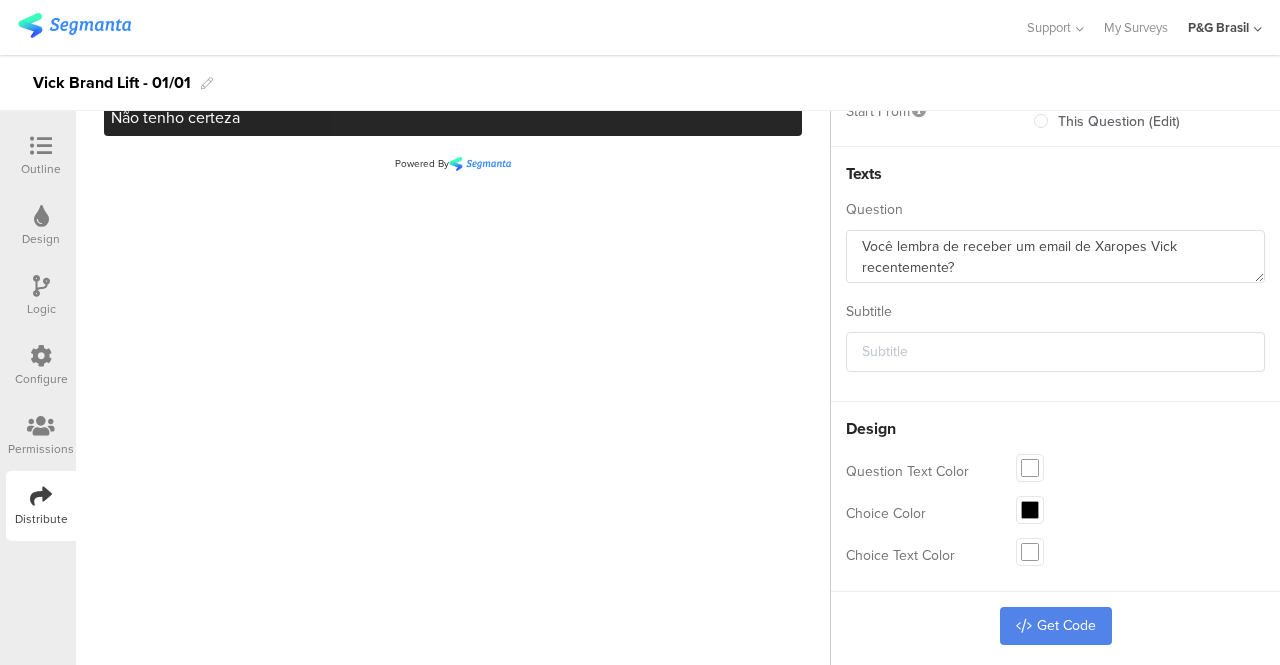 click at bounding box center [1030, 468] 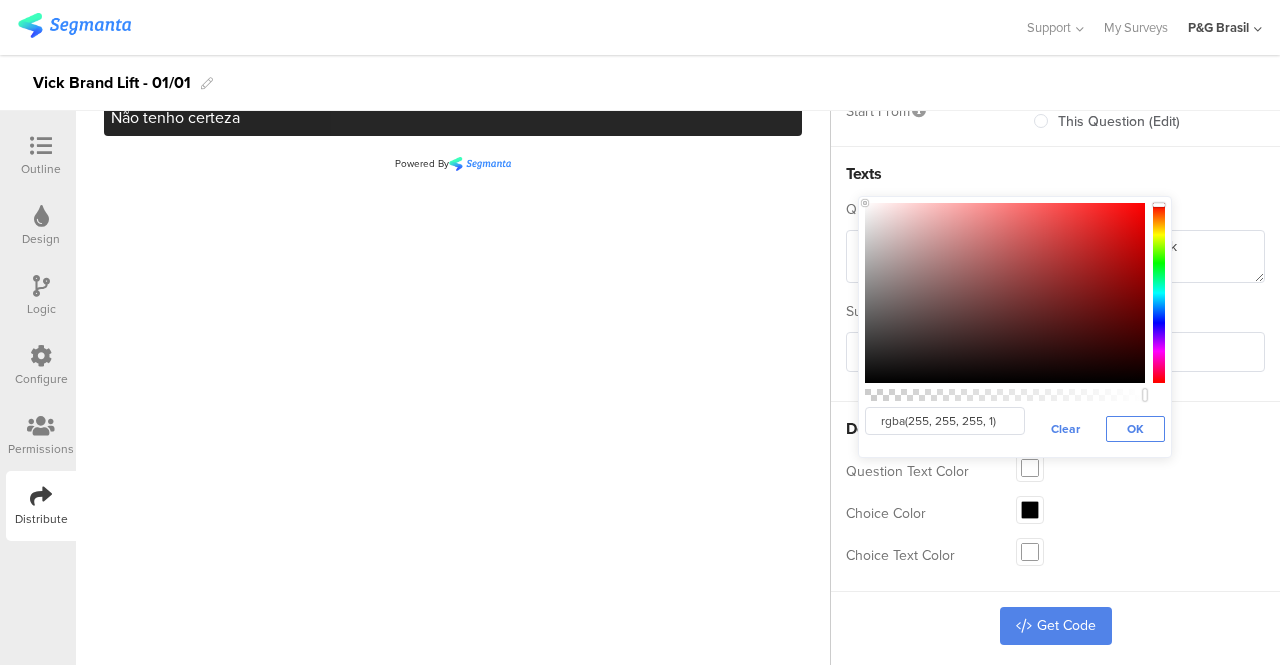 click on "OK" at bounding box center [1135, 429] 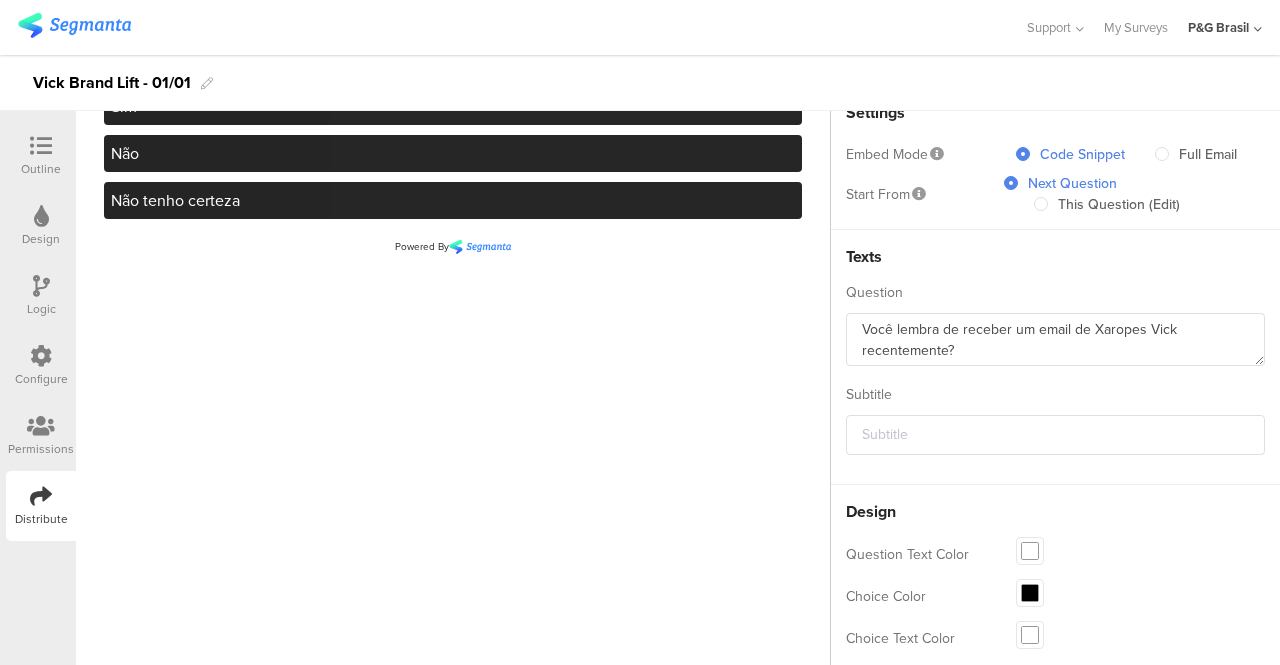 scroll, scrollTop: 252, scrollLeft: 0, axis: vertical 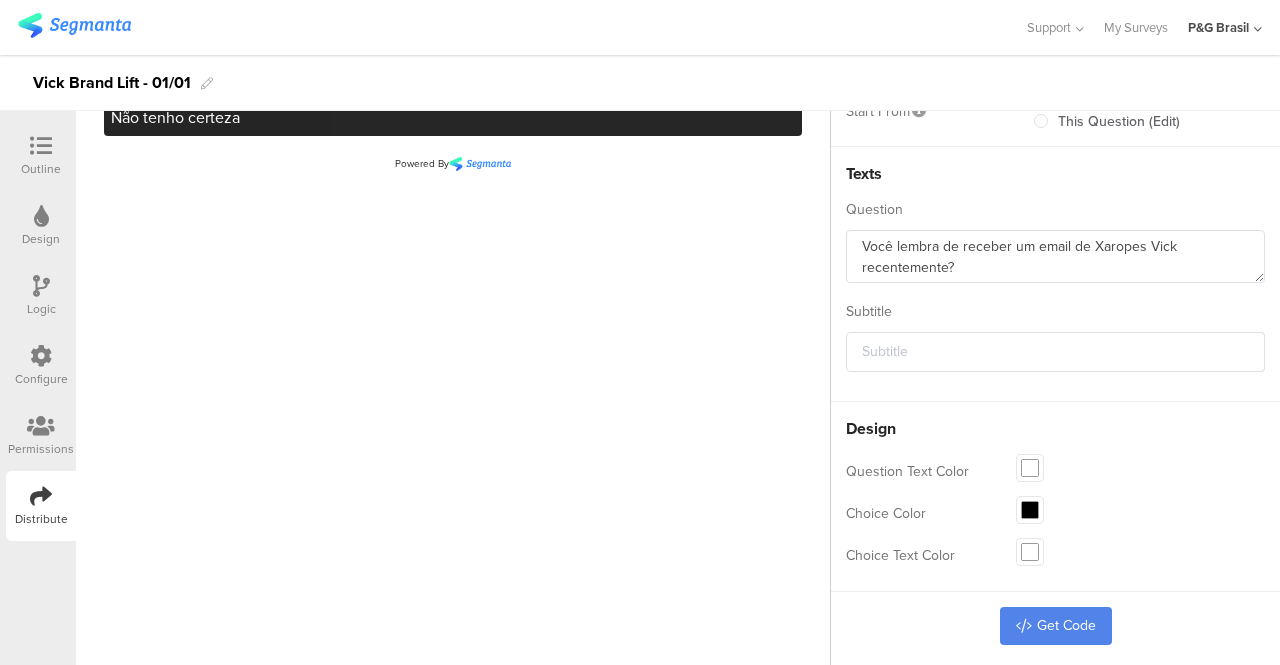 click at bounding box center (1030, 468) 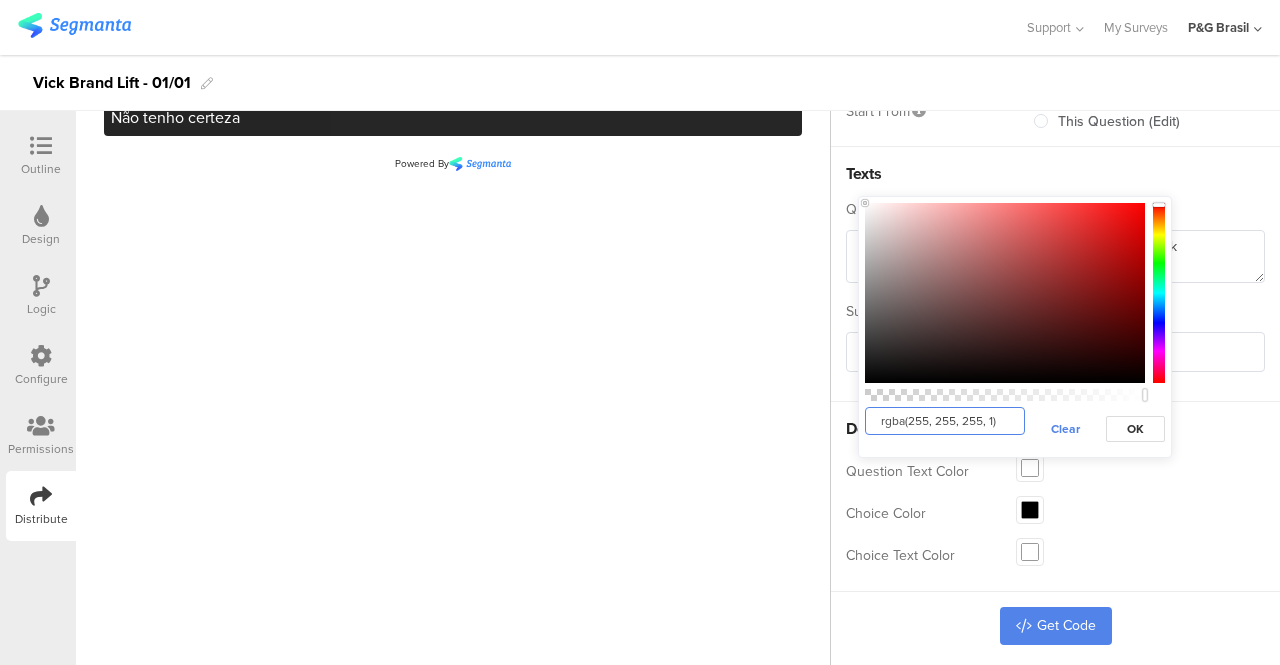 click on "rgba(255, 255, 255, 1)" at bounding box center [945, 421] 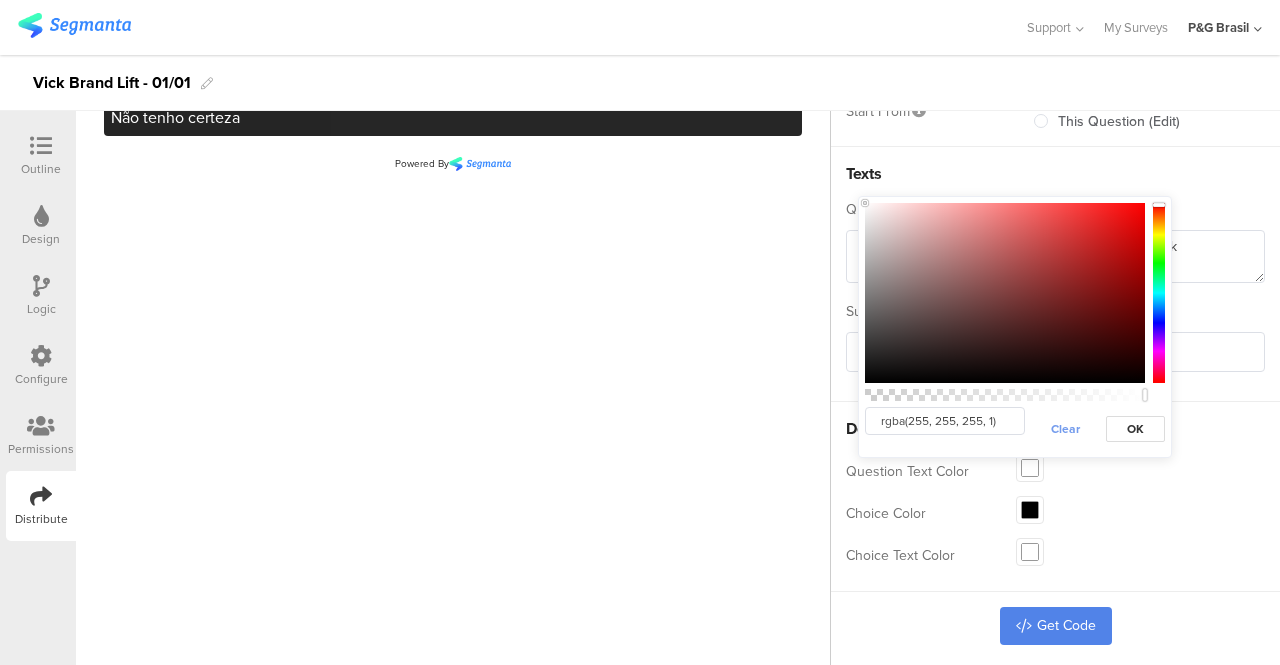 click on "Clear" at bounding box center [1065, 429] 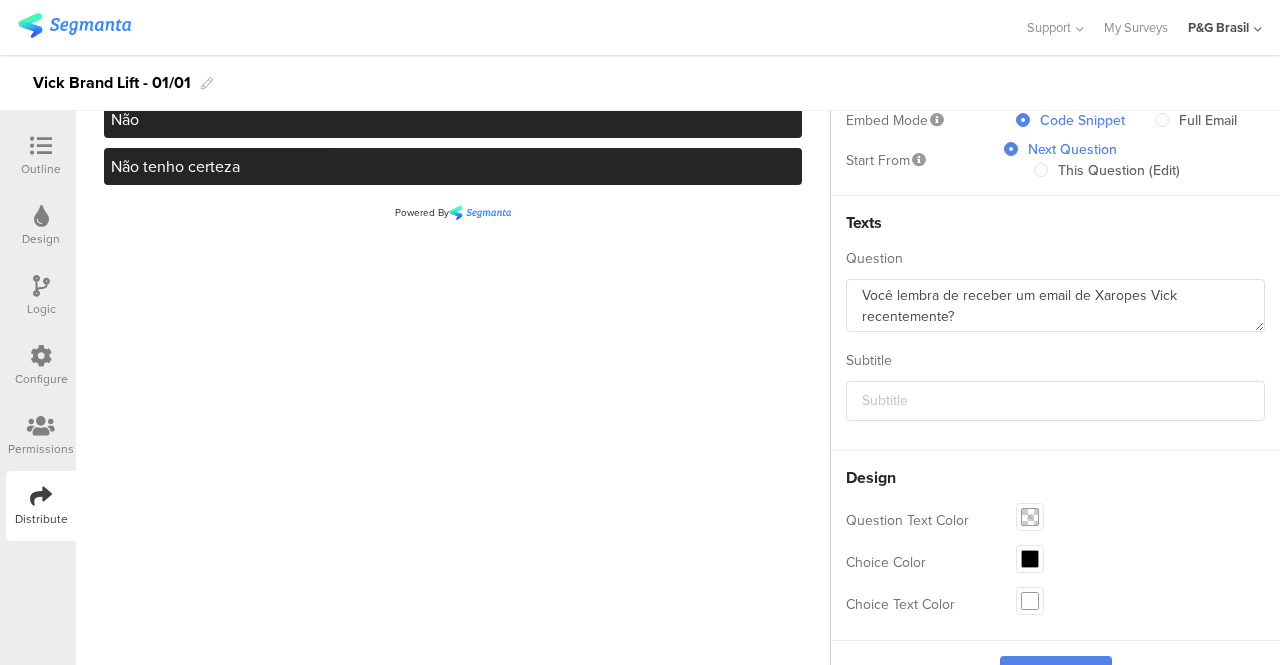 scroll, scrollTop: 252, scrollLeft: 0, axis: vertical 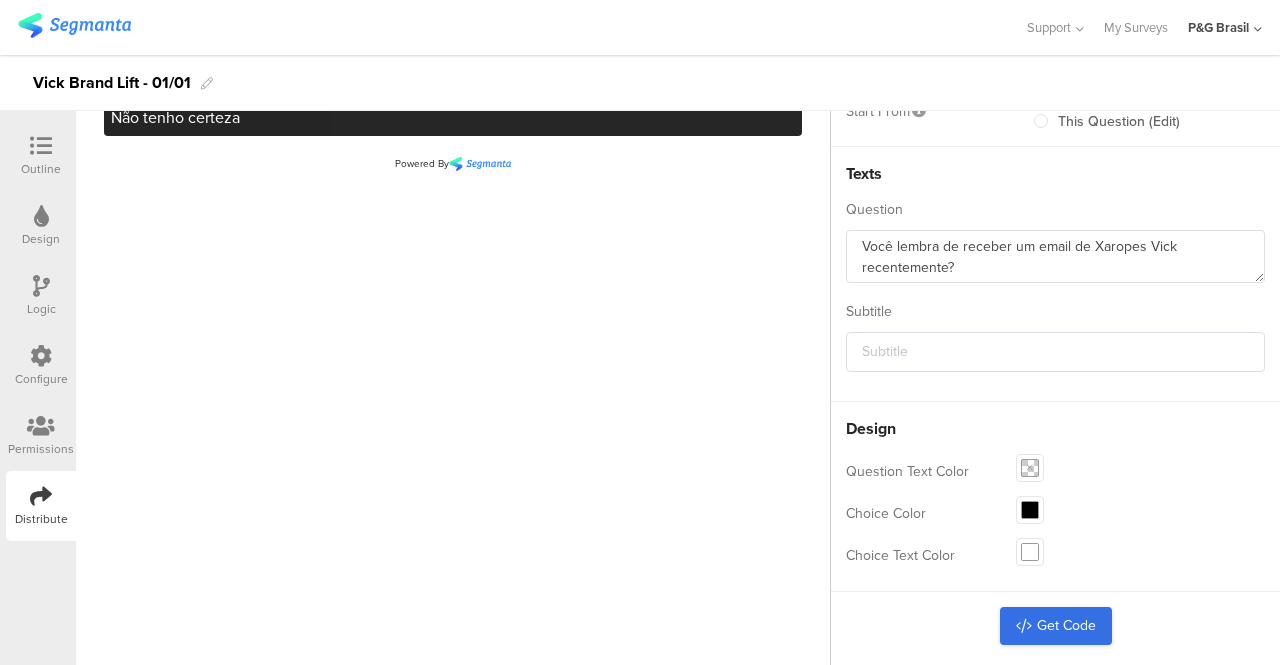click on "Get Code" at bounding box center [1056, 626] 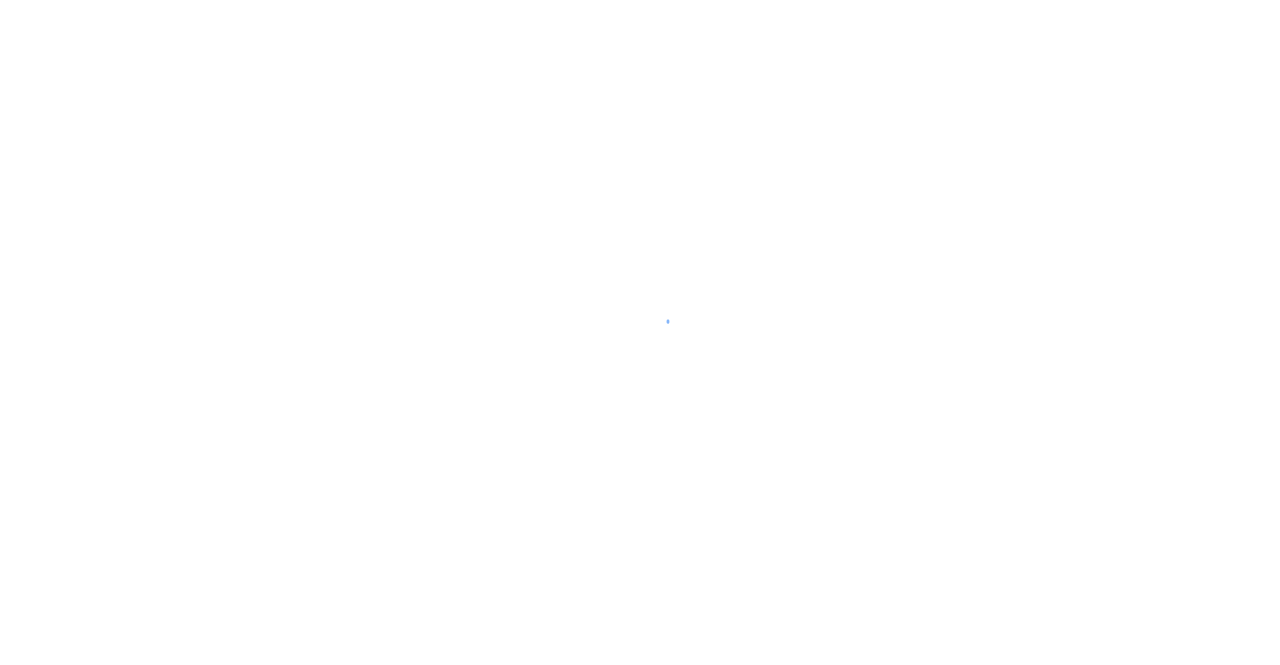 scroll, scrollTop: 0, scrollLeft: 0, axis: both 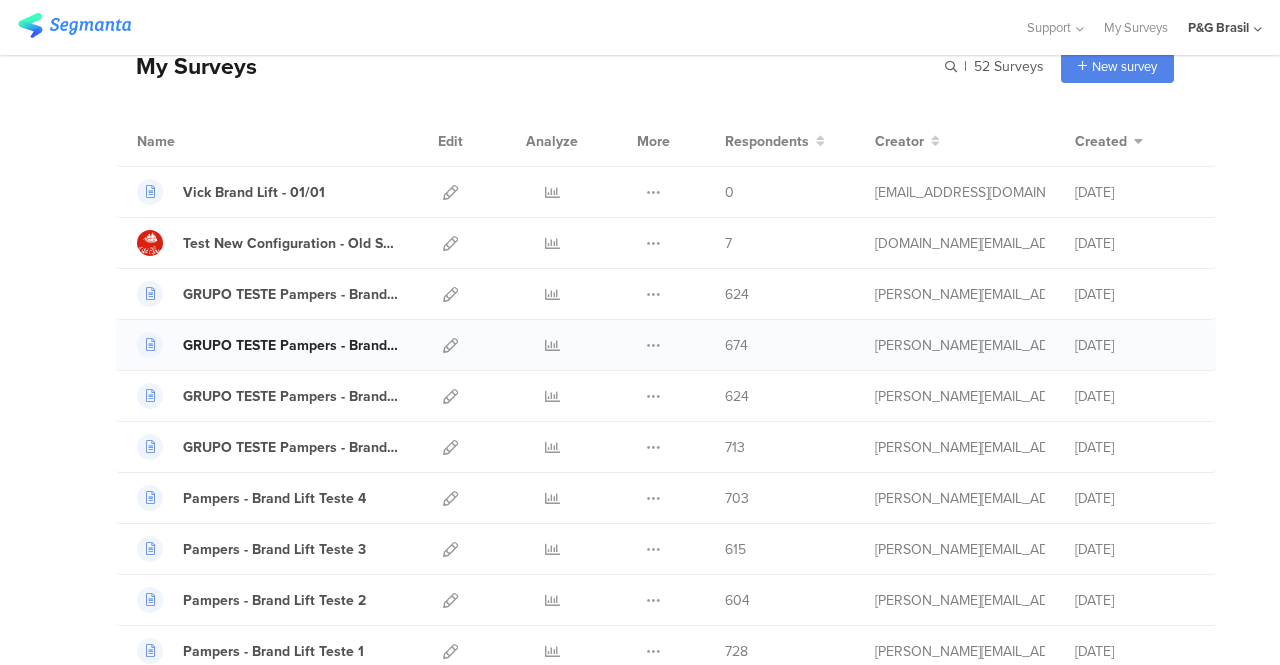 click on "GRUPO TESTE Pampers - Brand Lift Teste 3" at bounding box center [291, 345] 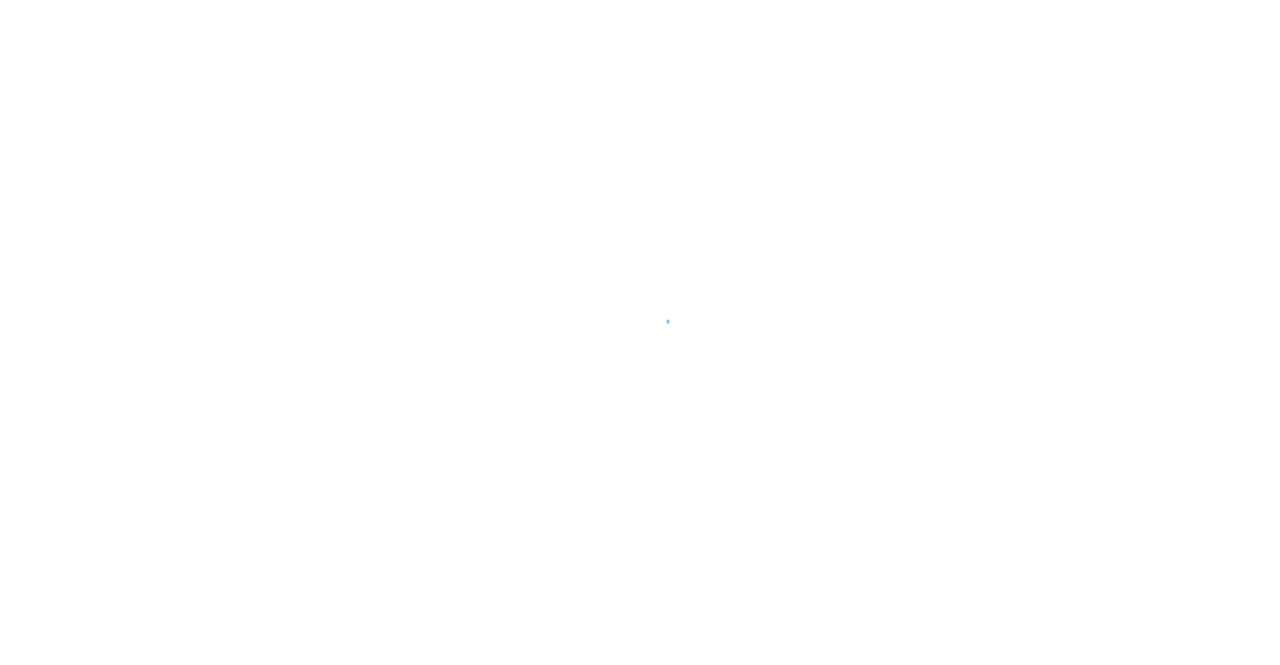 scroll, scrollTop: 0, scrollLeft: 0, axis: both 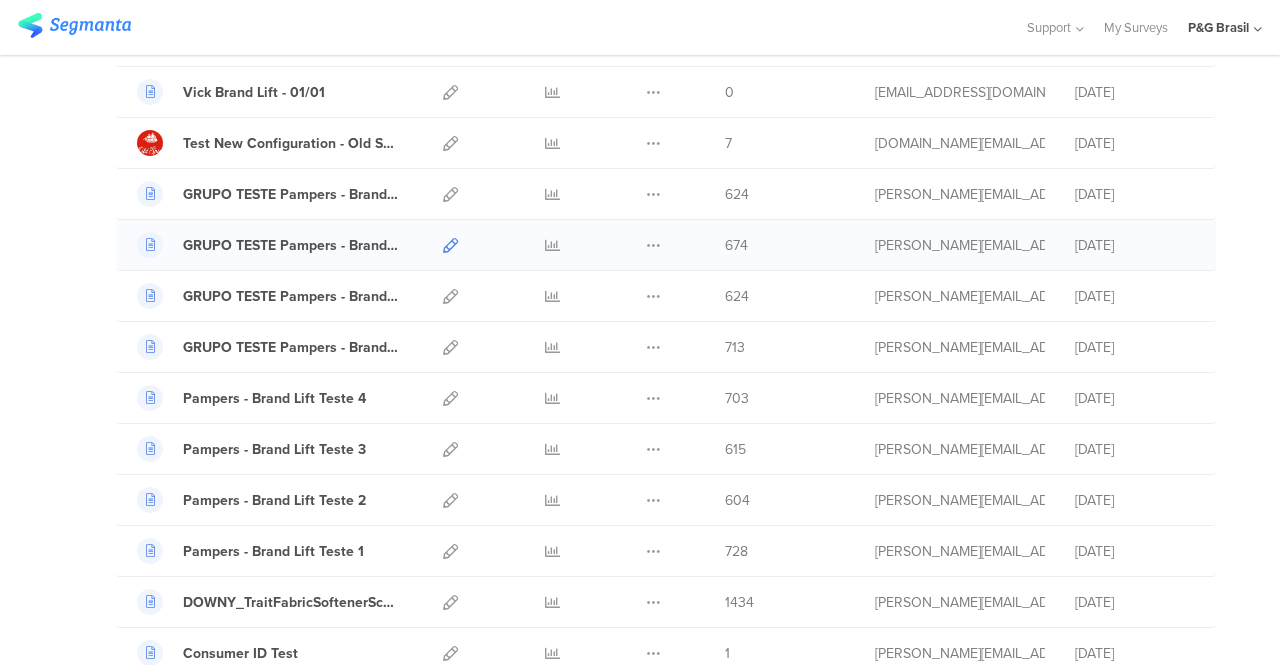 click at bounding box center [450, 245] 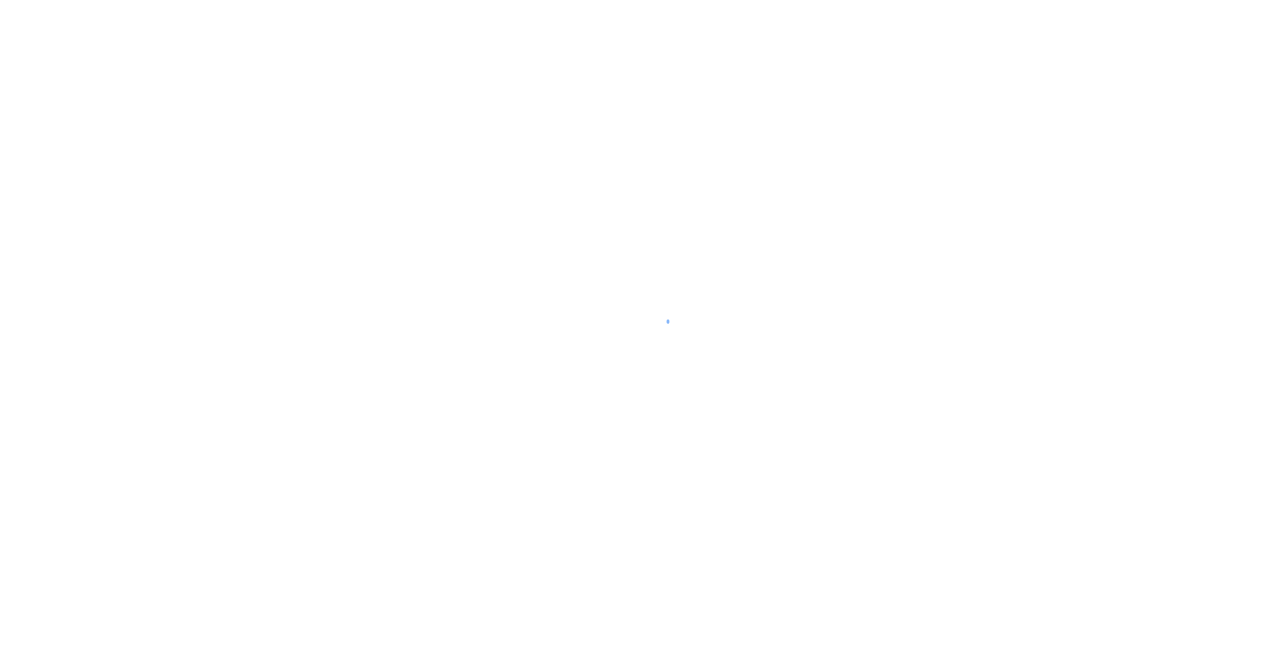 scroll, scrollTop: 0, scrollLeft: 0, axis: both 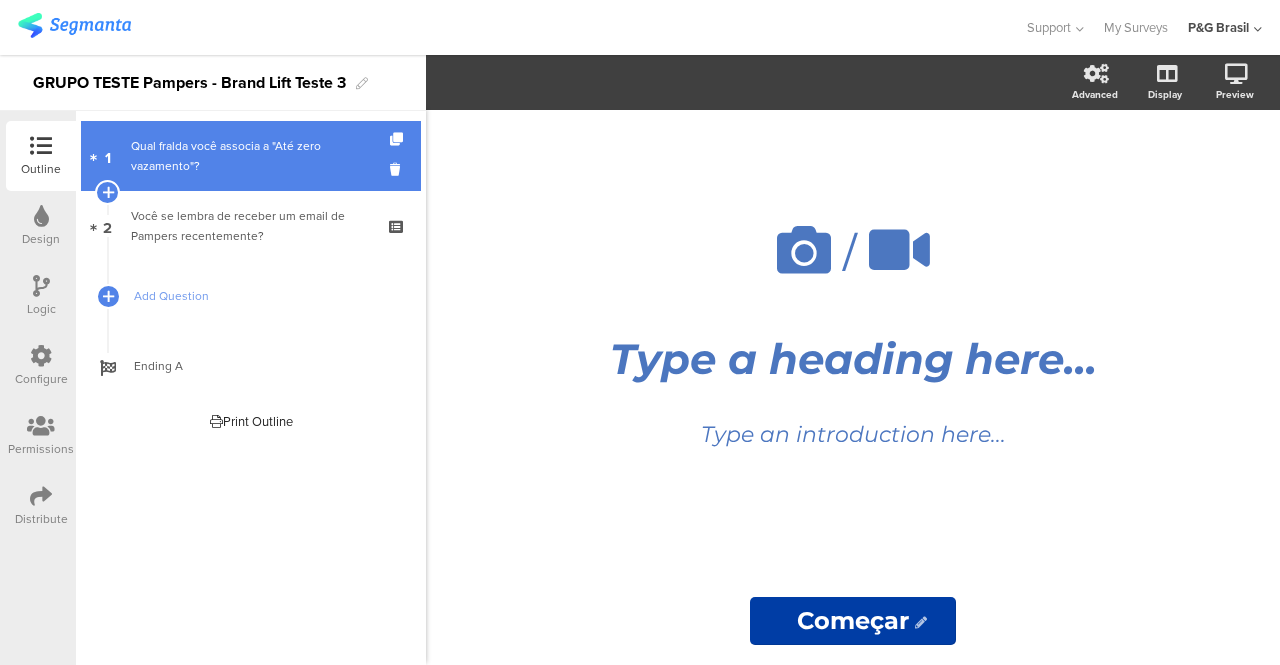 click on "1
Qual fralda você associa a "Até zero vazamento"?" at bounding box center (251, 156) 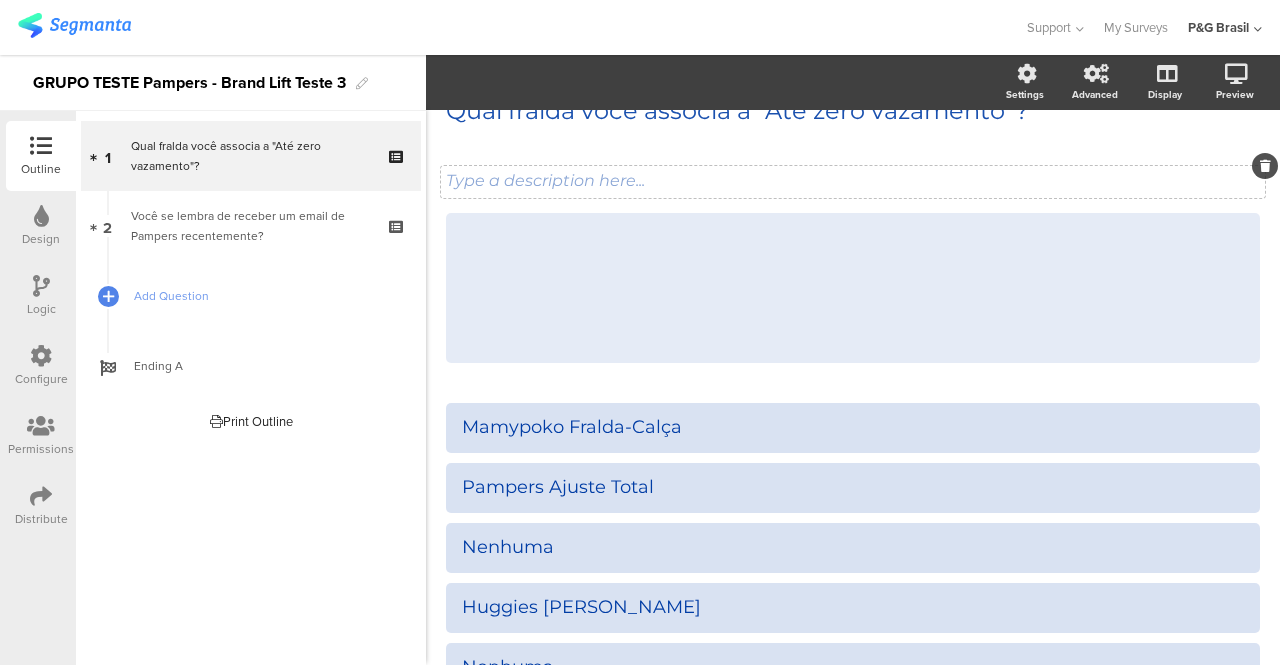 scroll, scrollTop: 0, scrollLeft: 0, axis: both 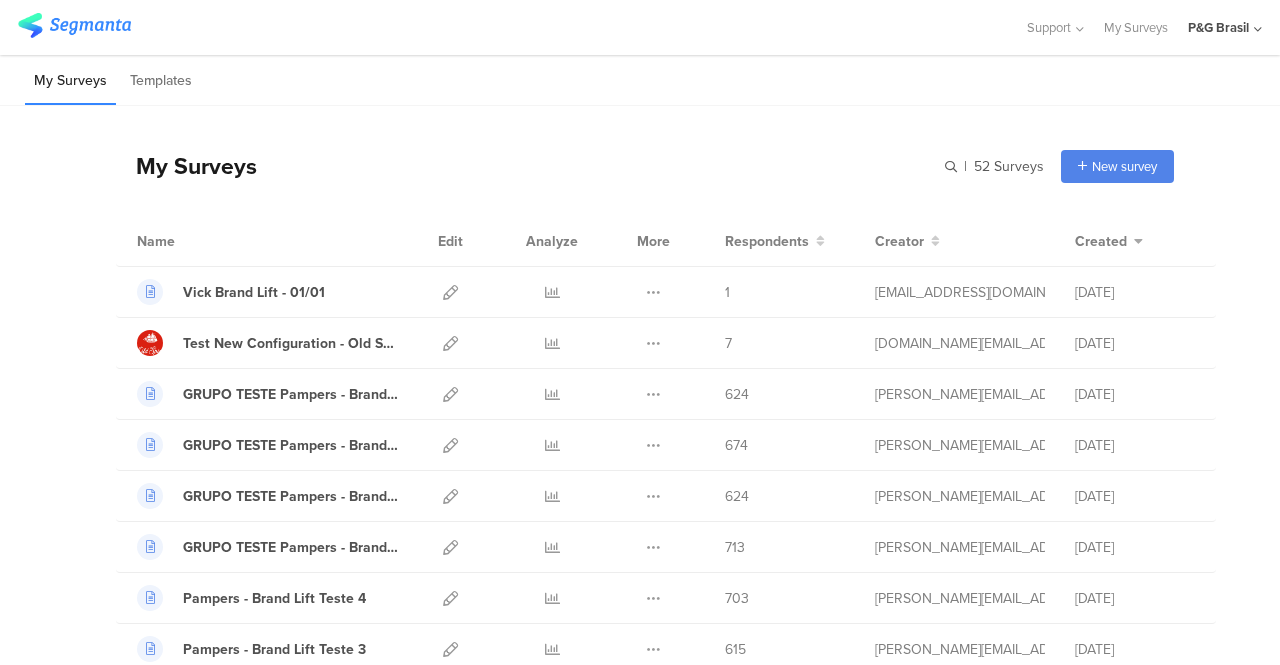 click on "P&G Brasil" 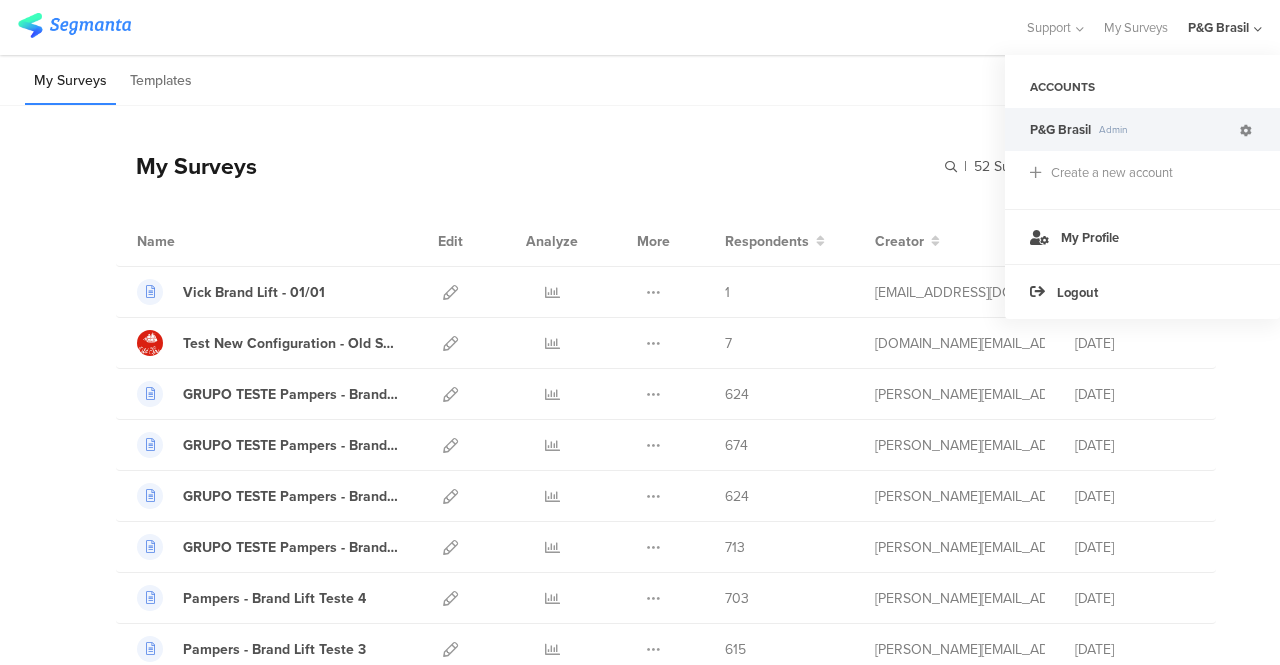 click 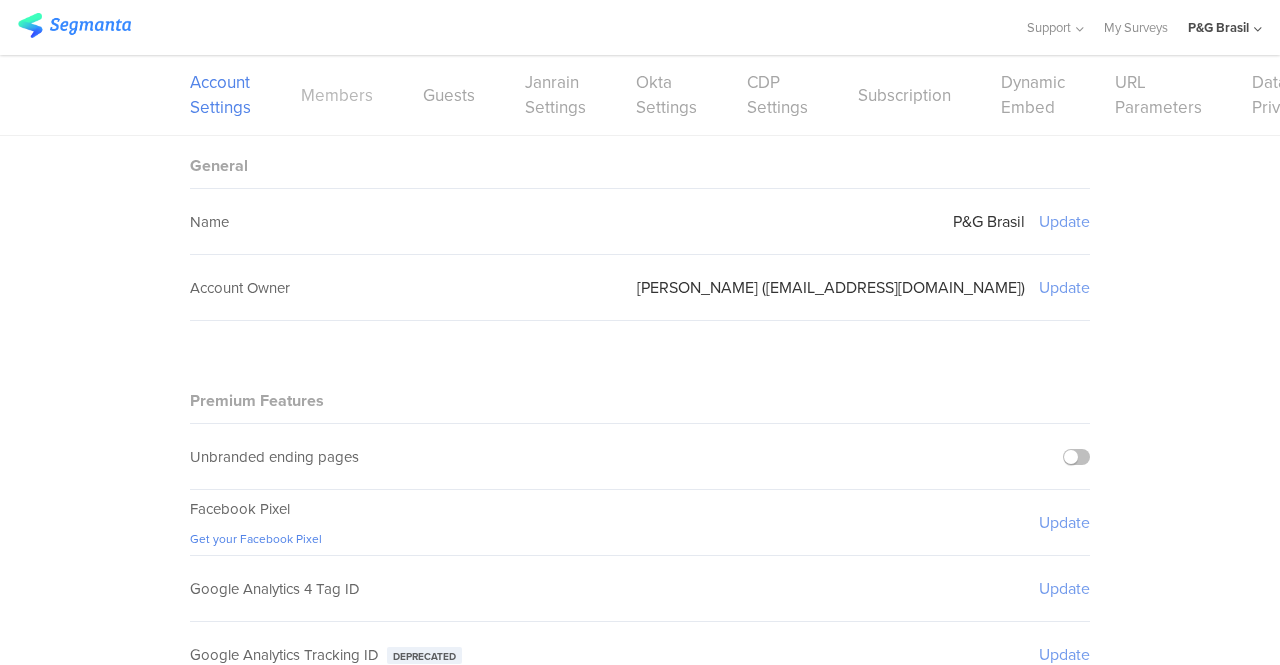 click on "Members" at bounding box center (337, 95) 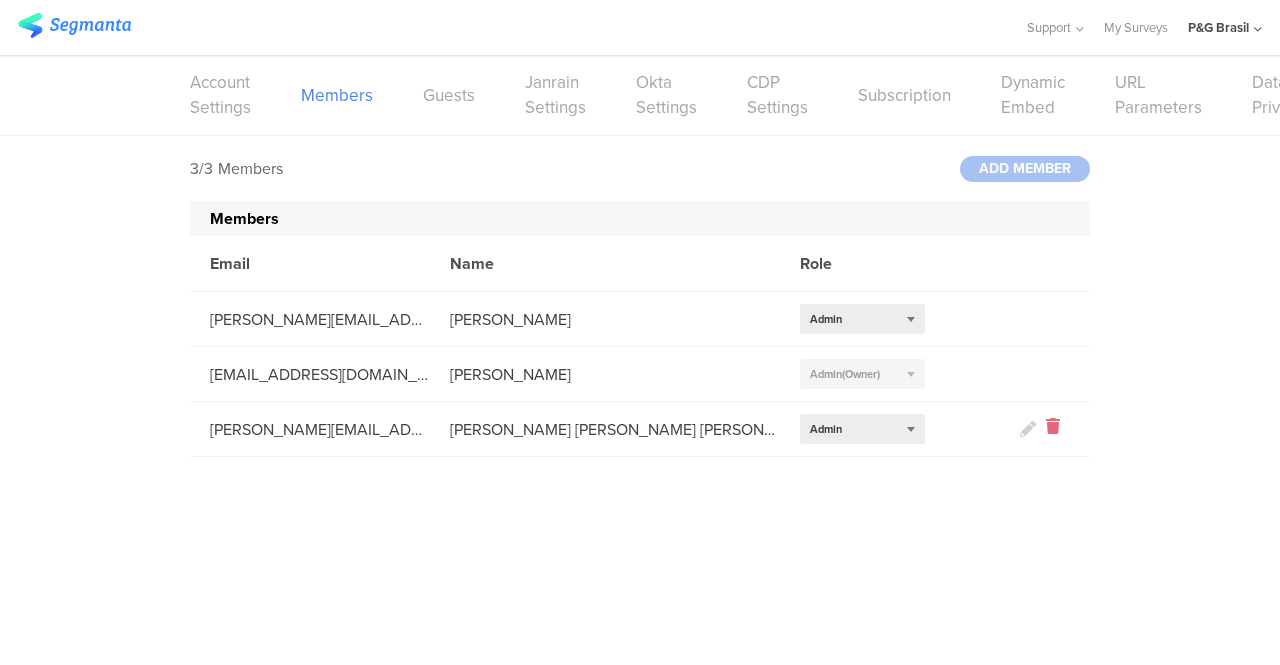 click 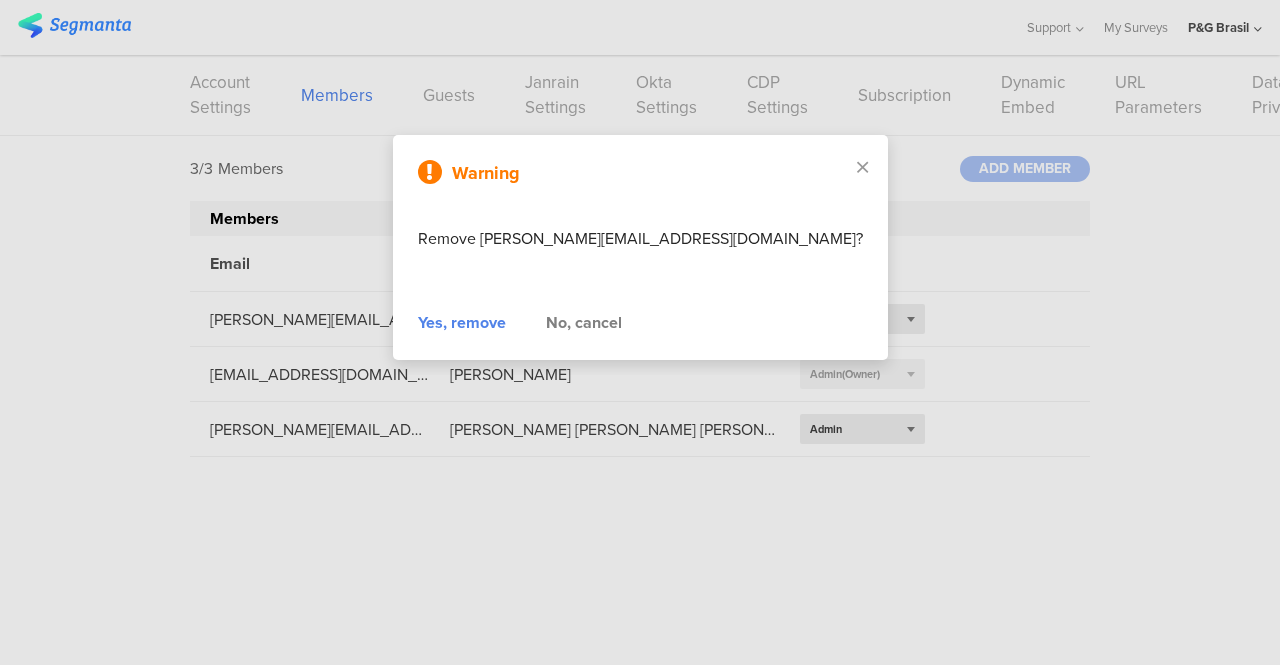 click on "Yes, remove" at bounding box center (462, 323) 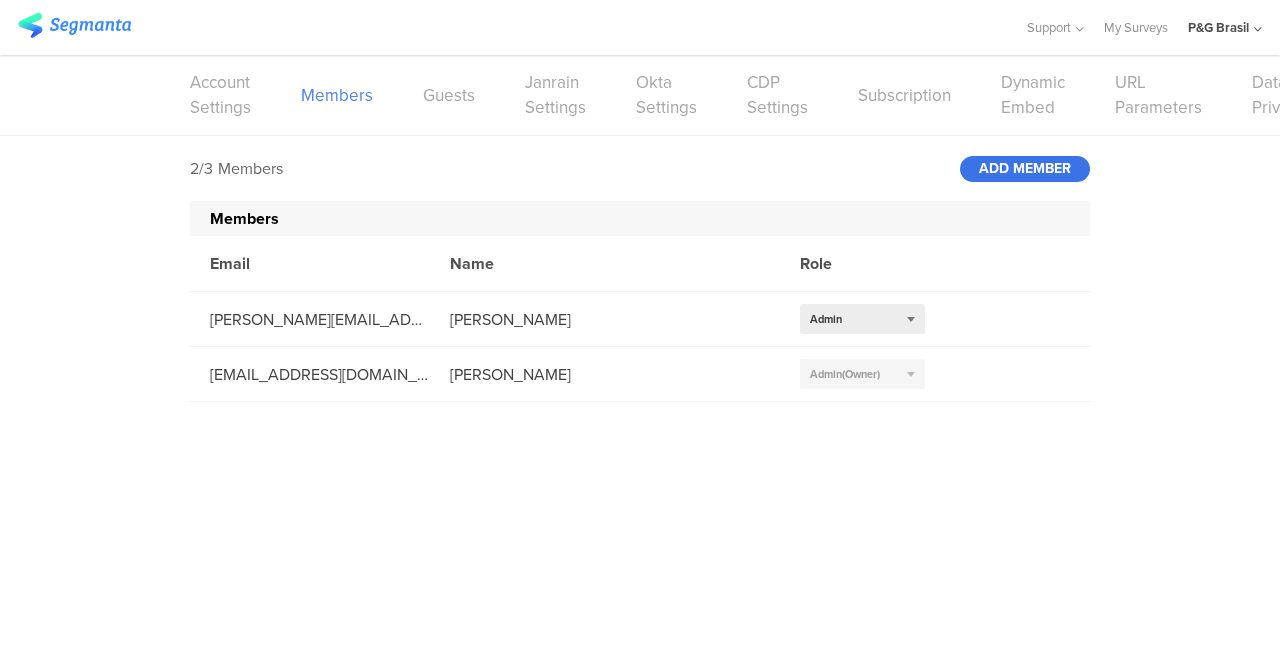 click on "ADD
MEMBER" 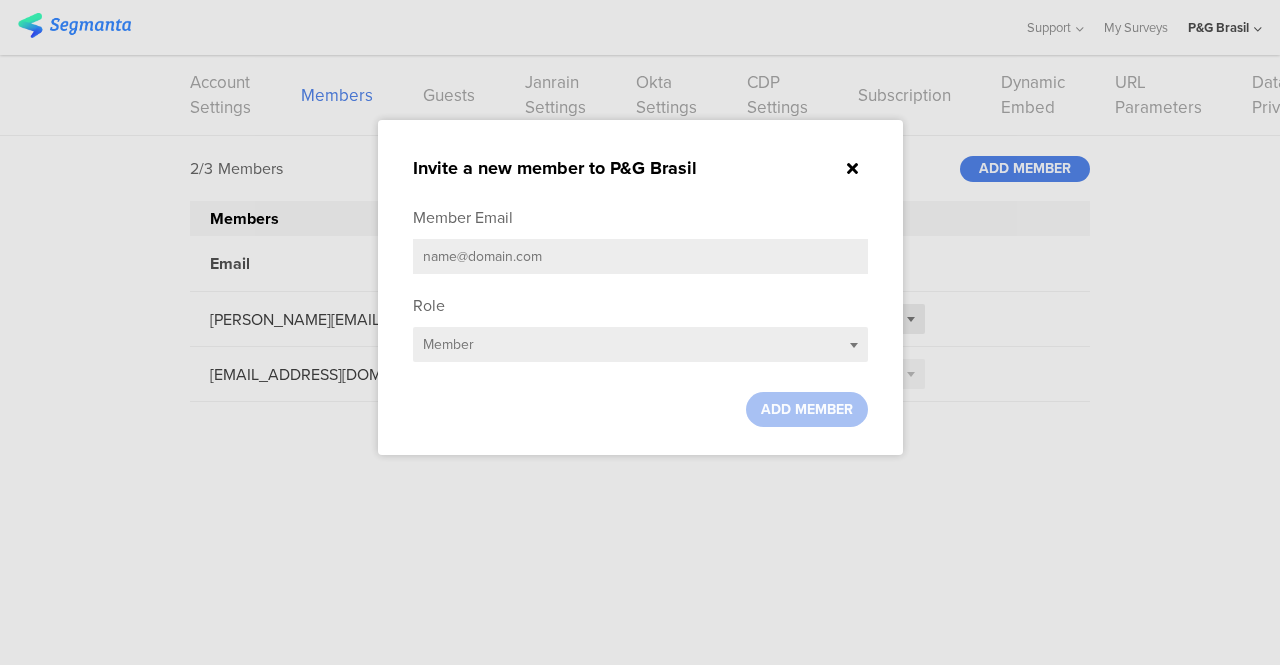 click at bounding box center (640, 256) 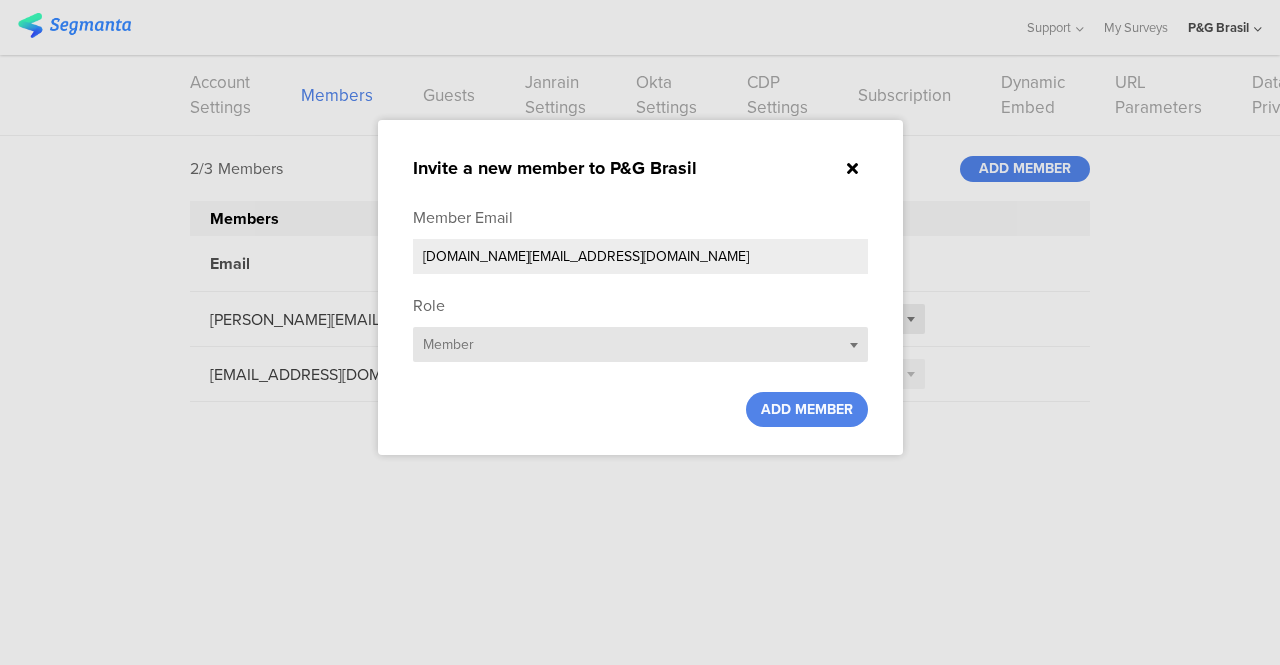 type on "[DOMAIN_NAME][EMAIL_ADDRESS][DOMAIN_NAME]" 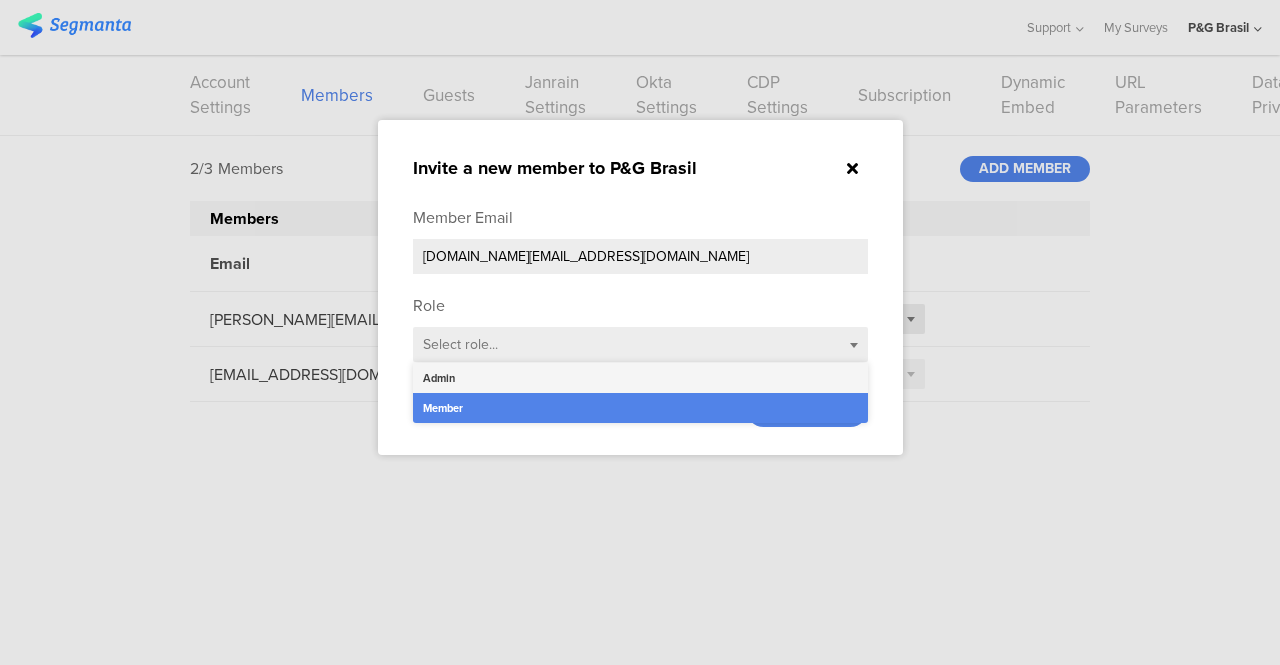 click on "Admin" at bounding box center (640, 378) 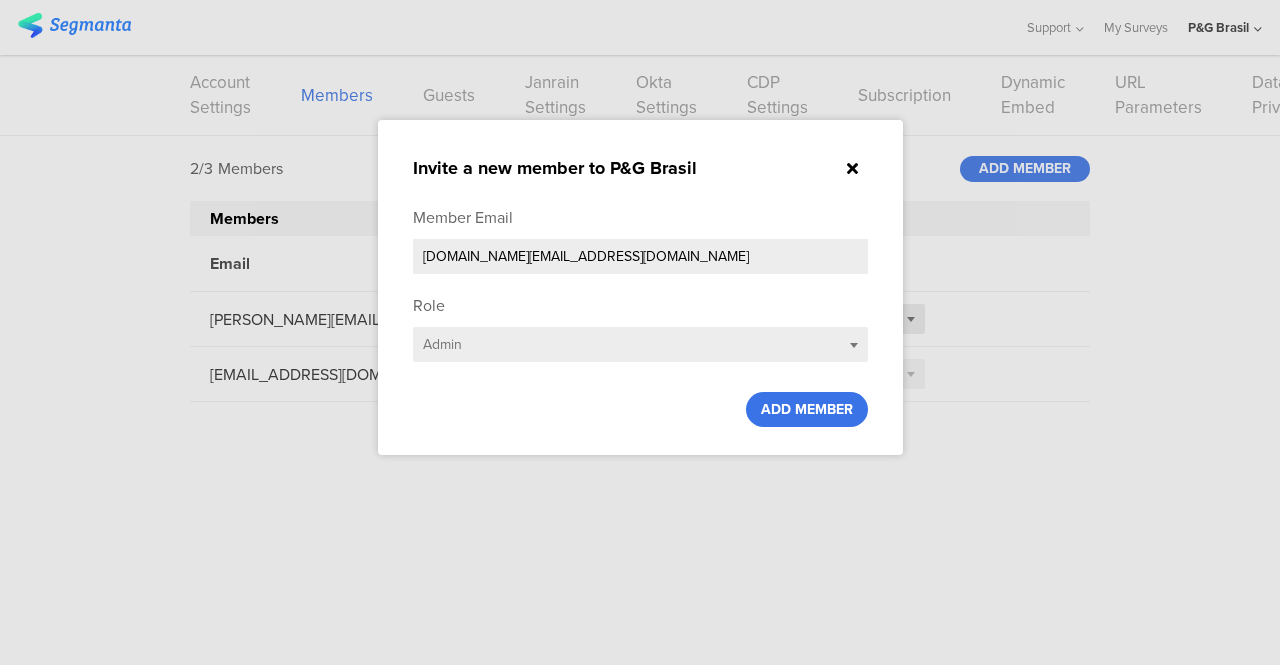 click on "ADD MEMBER" at bounding box center (807, 409) 